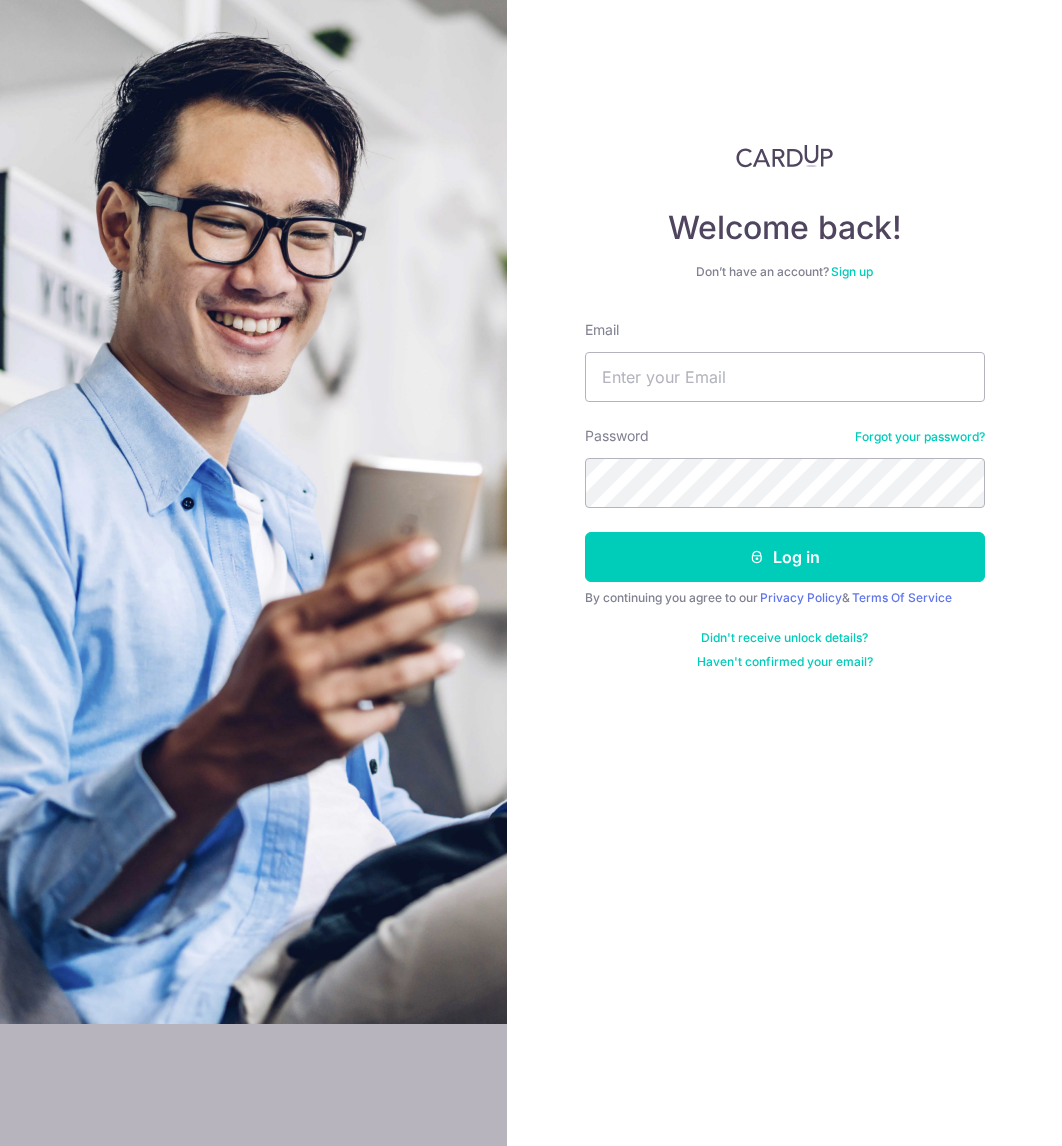 scroll, scrollTop: 0, scrollLeft: 0, axis: both 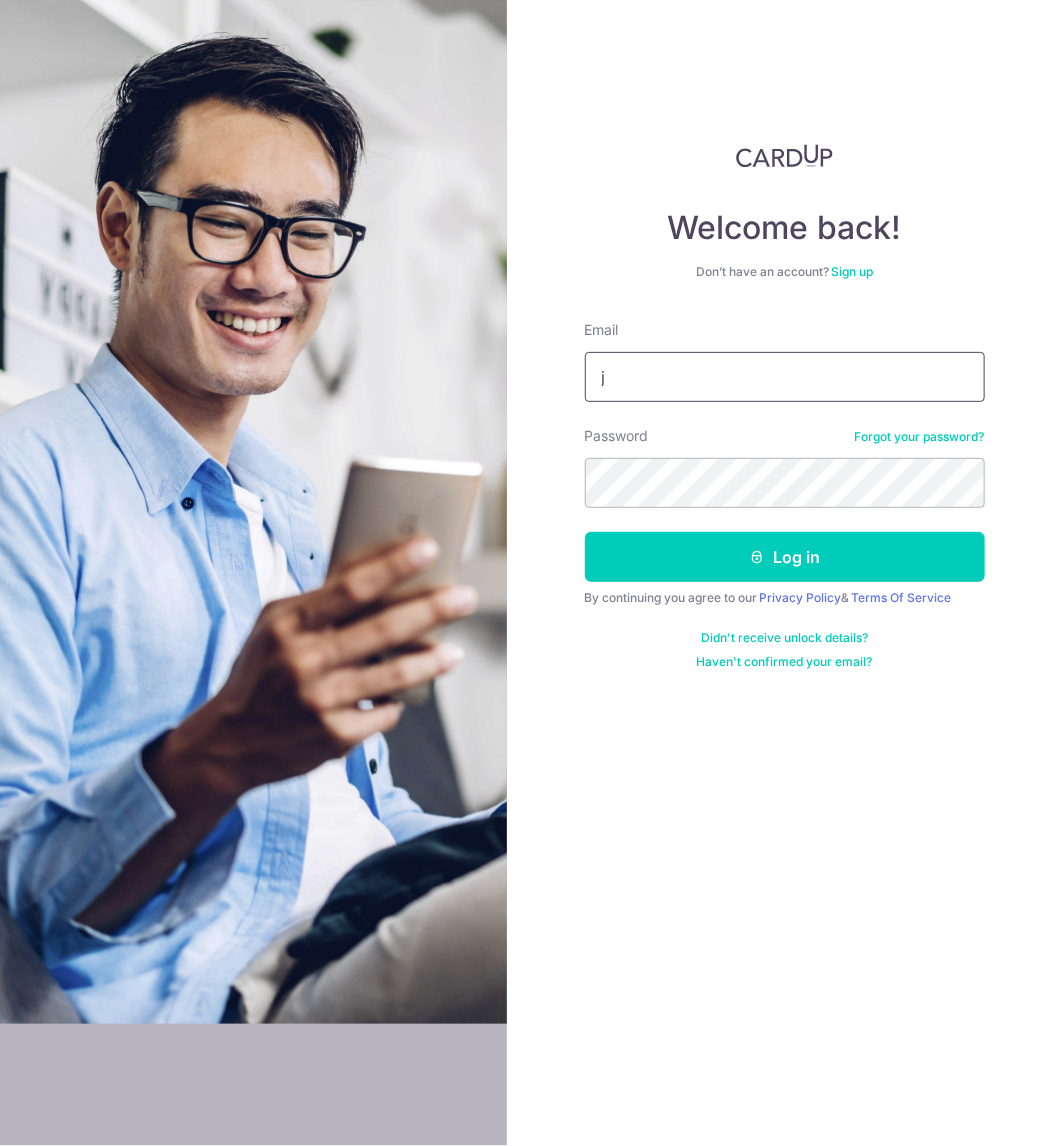 type on "Johnny@capitalj.sg" 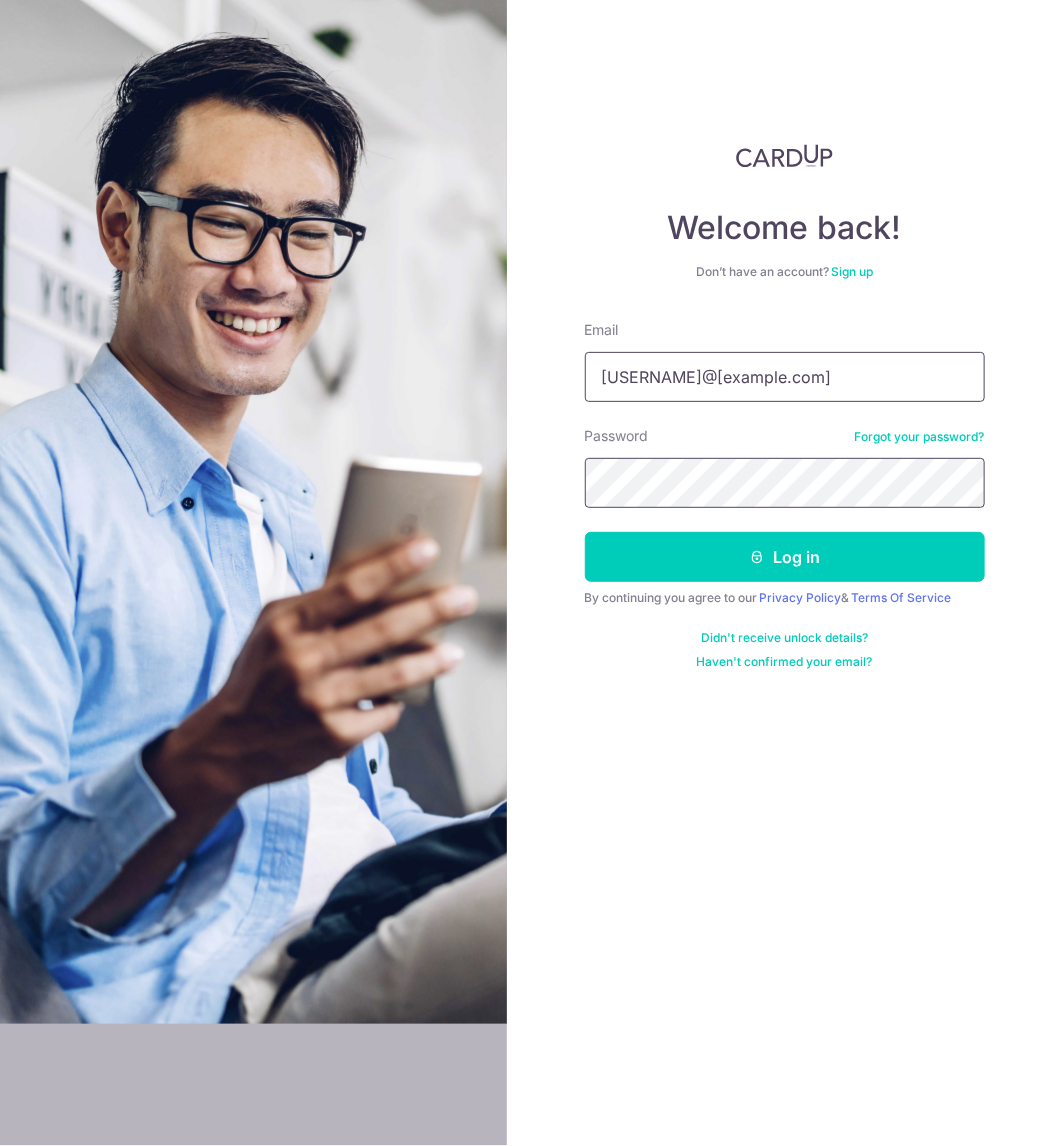 click on "Log in" at bounding box center (785, 557) 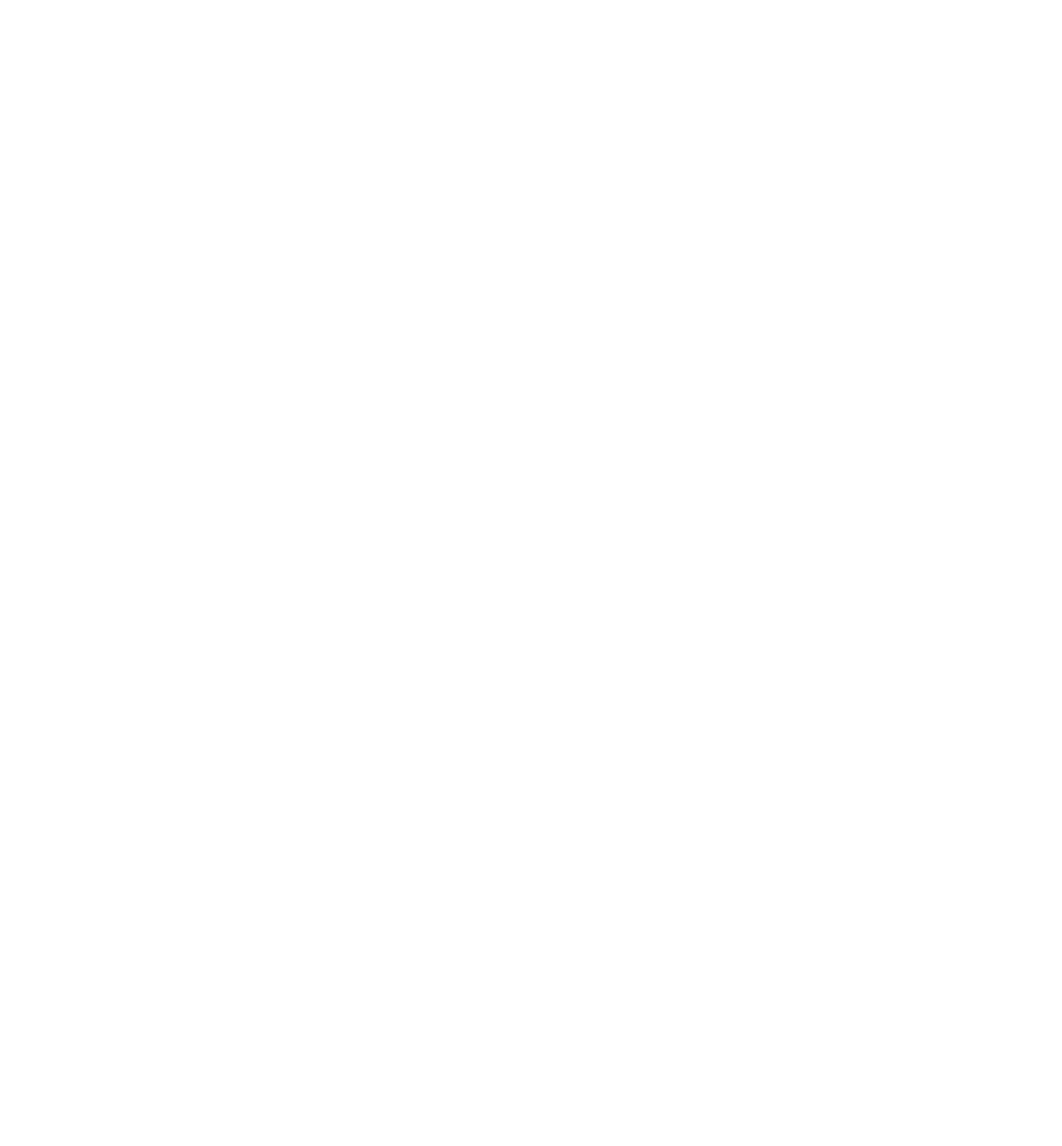 scroll, scrollTop: 0, scrollLeft: 0, axis: both 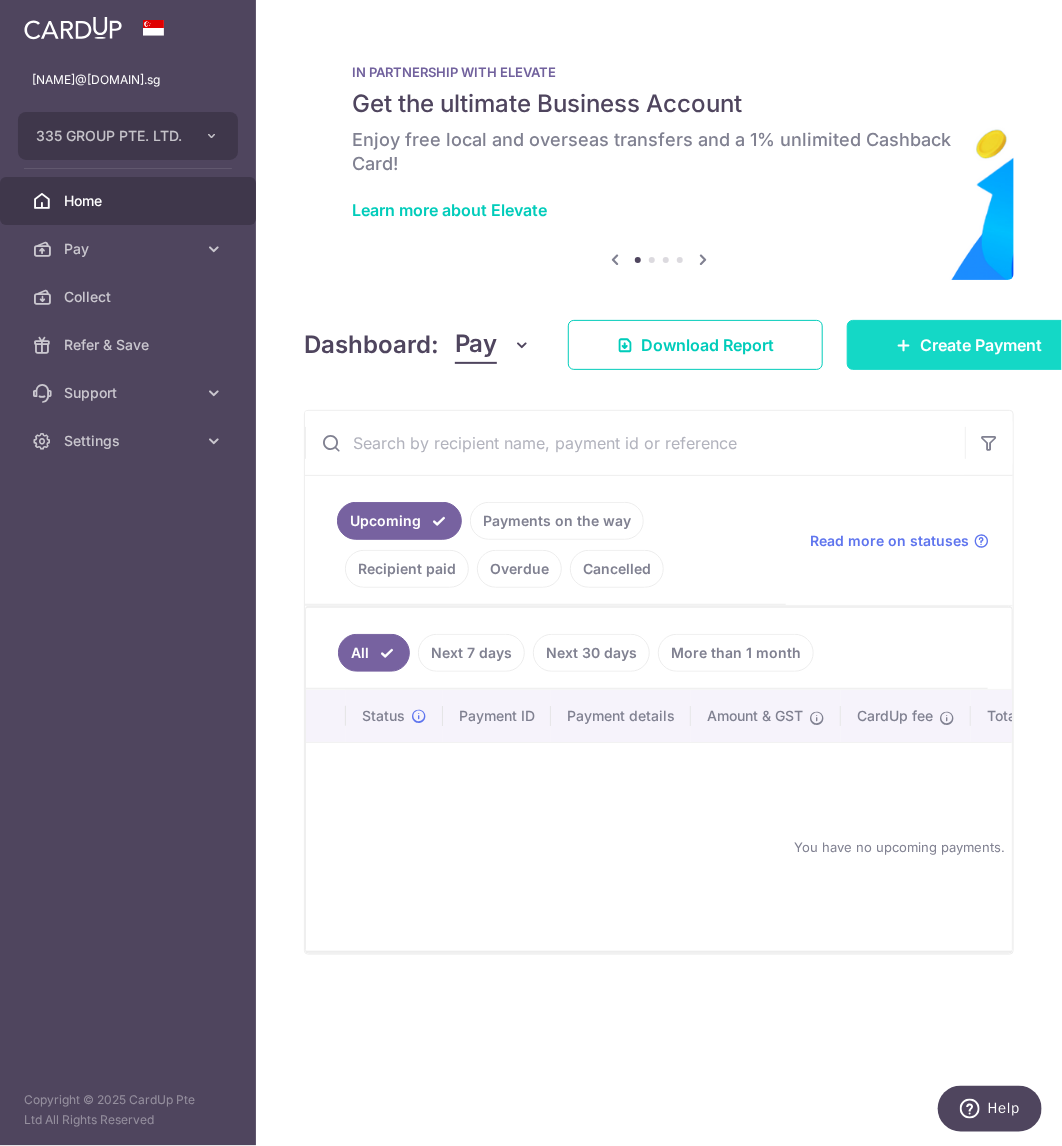 click on "Create Payment" at bounding box center [981, 345] 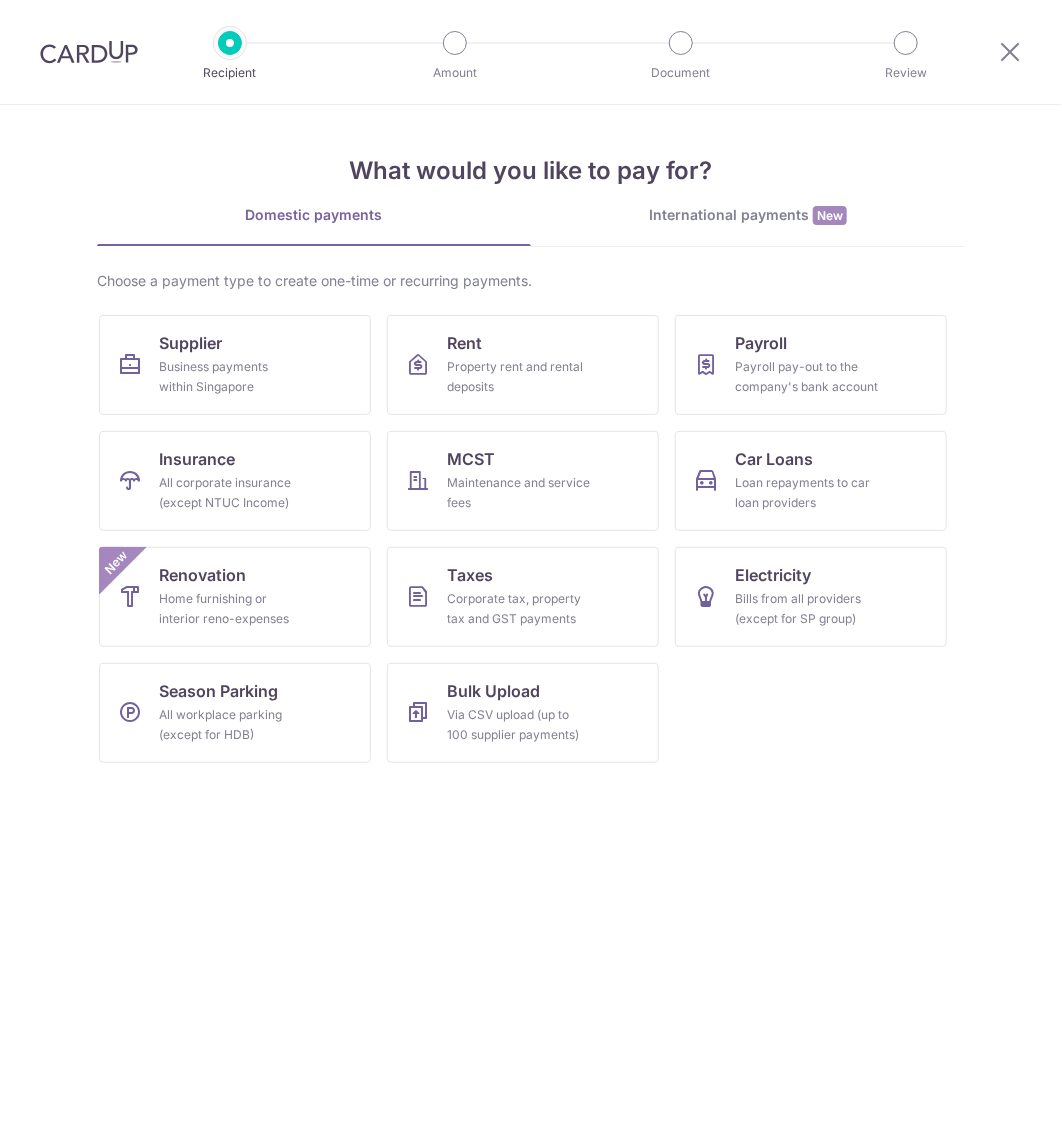 scroll, scrollTop: 0, scrollLeft: 0, axis: both 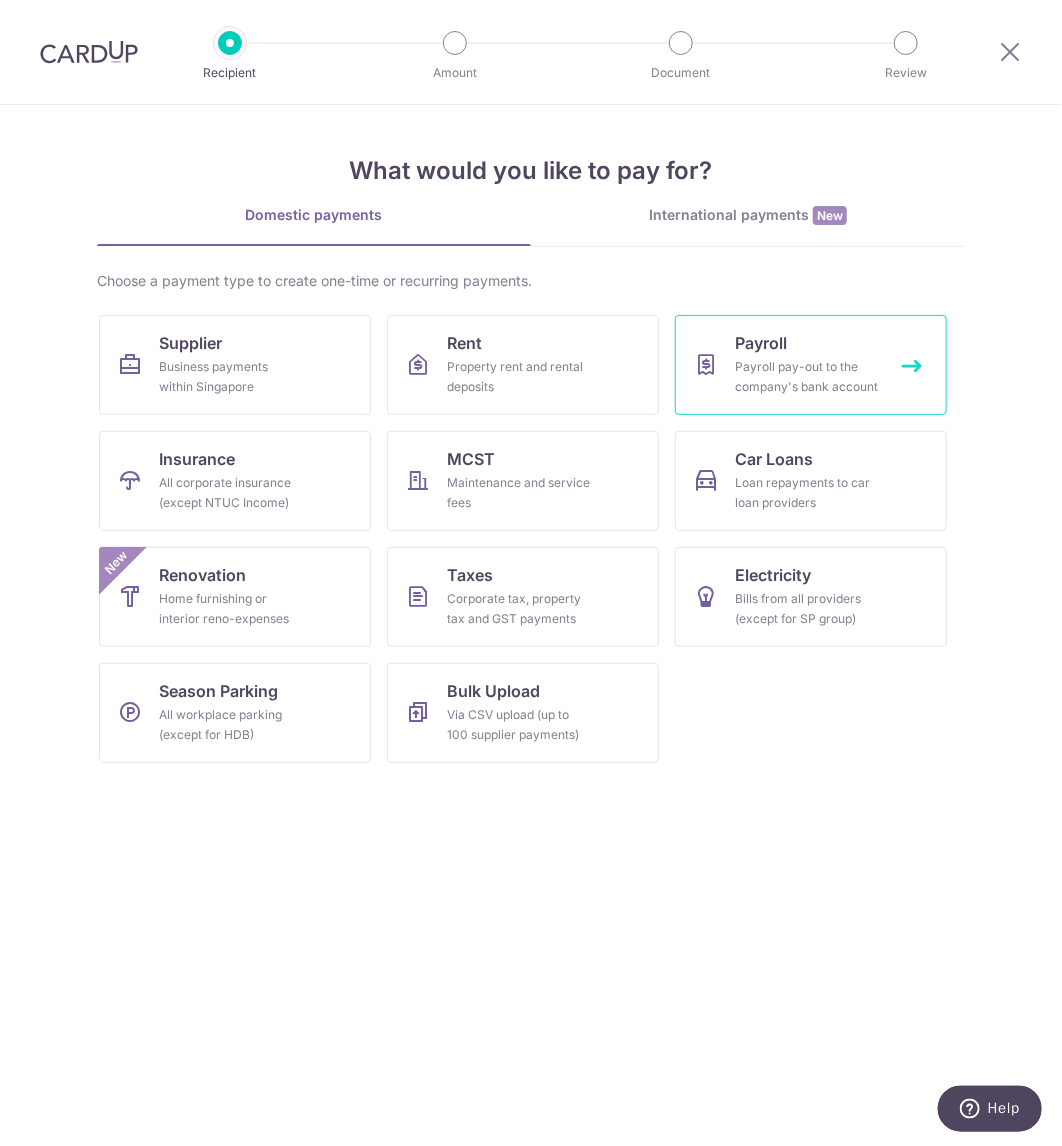 click on "Payroll pay-out to the company's bank account" at bounding box center (807, 377) 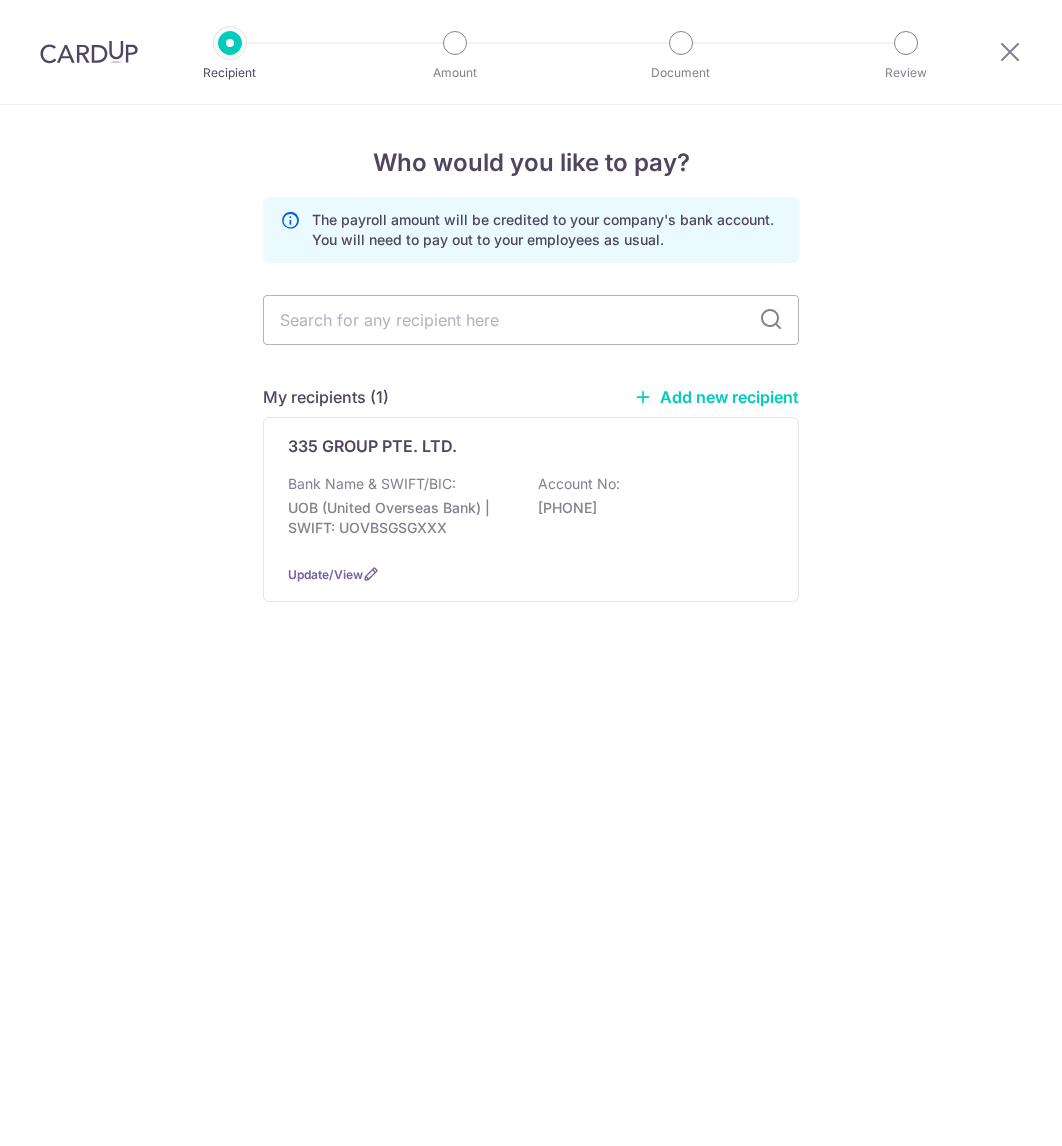scroll, scrollTop: 0, scrollLeft: 0, axis: both 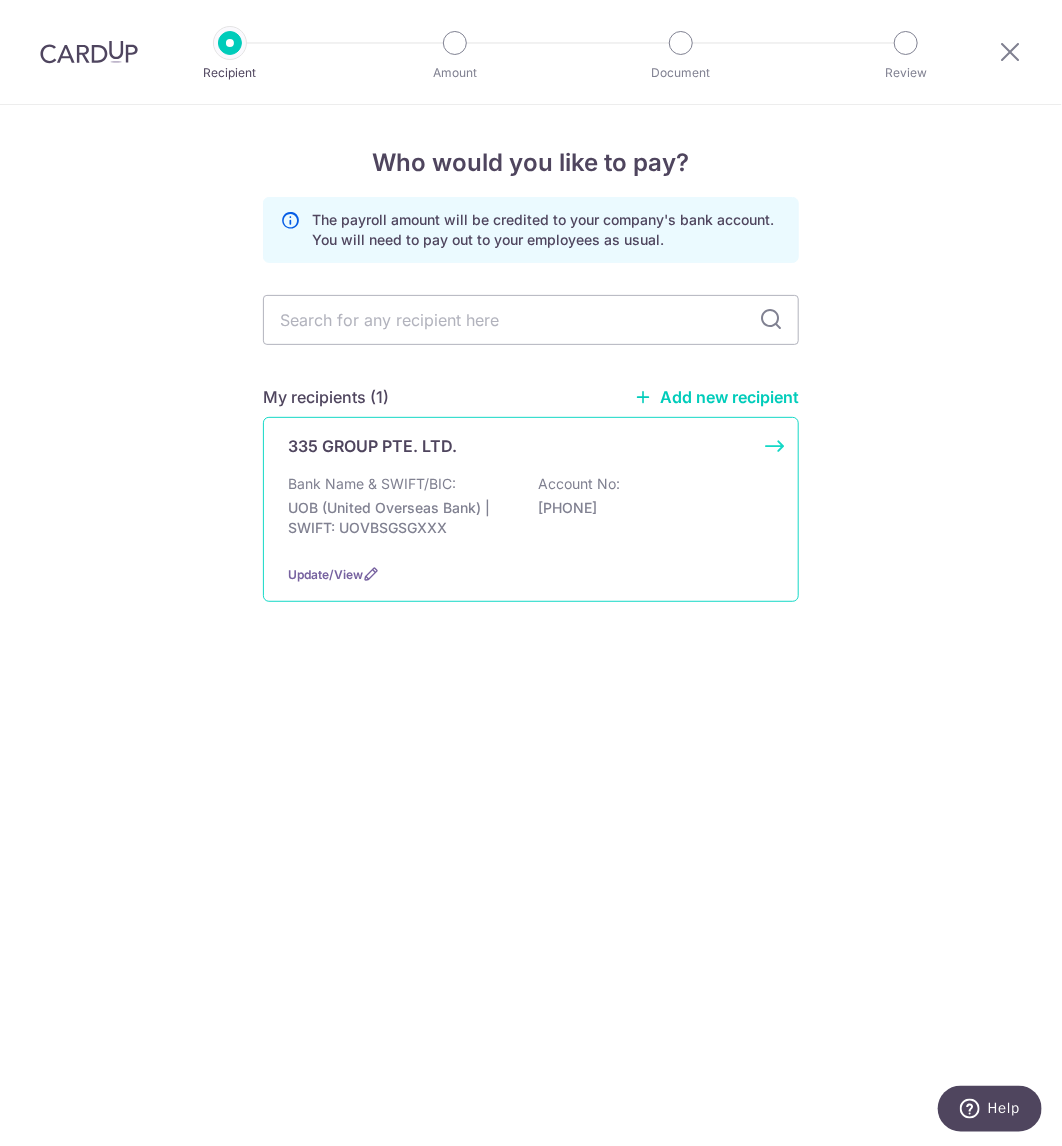 click on "UOB (United Overseas Bank) | SWIFT: UOVBSGSGXXX" at bounding box center (400, 518) 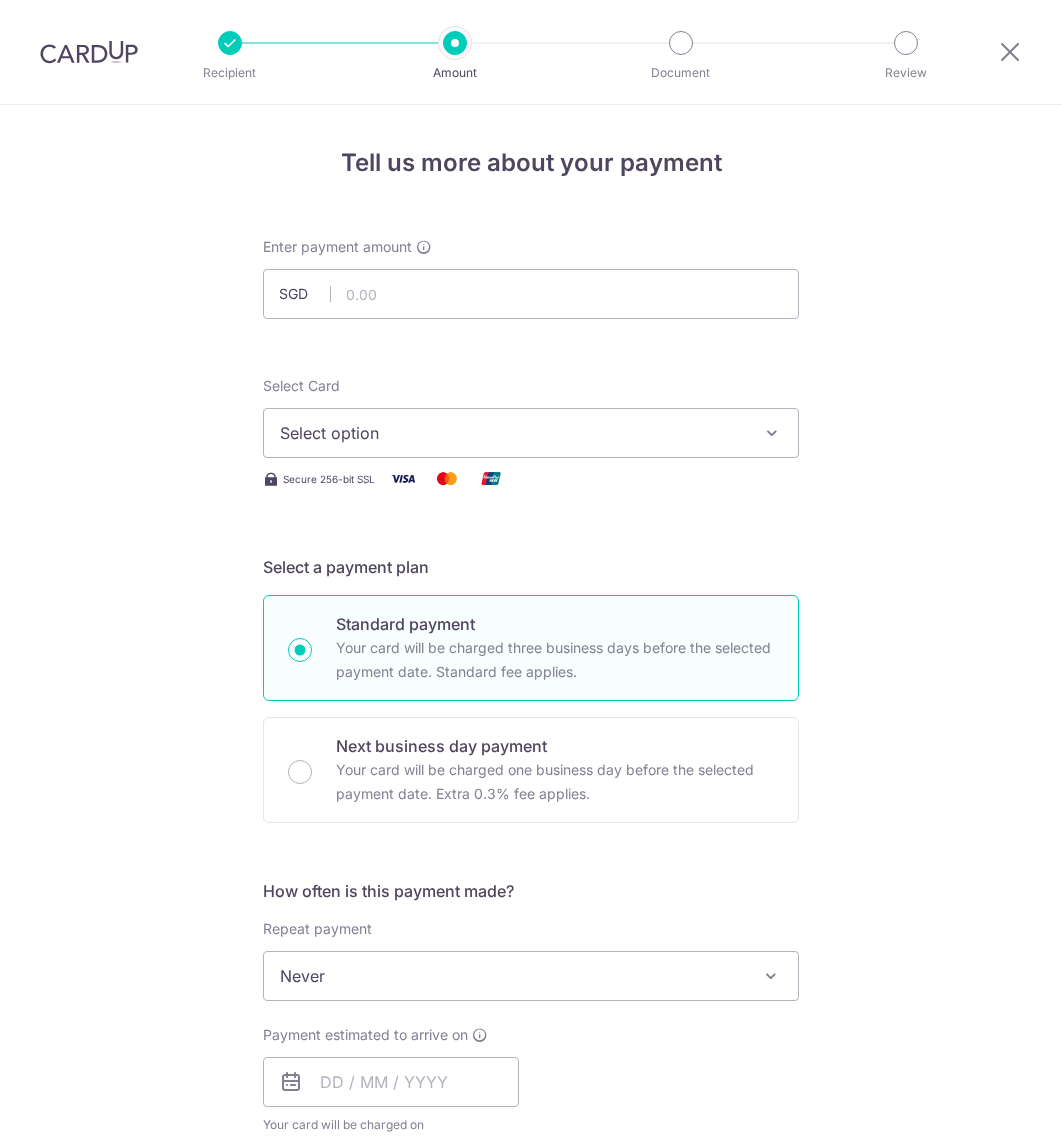 scroll, scrollTop: 0, scrollLeft: 0, axis: both 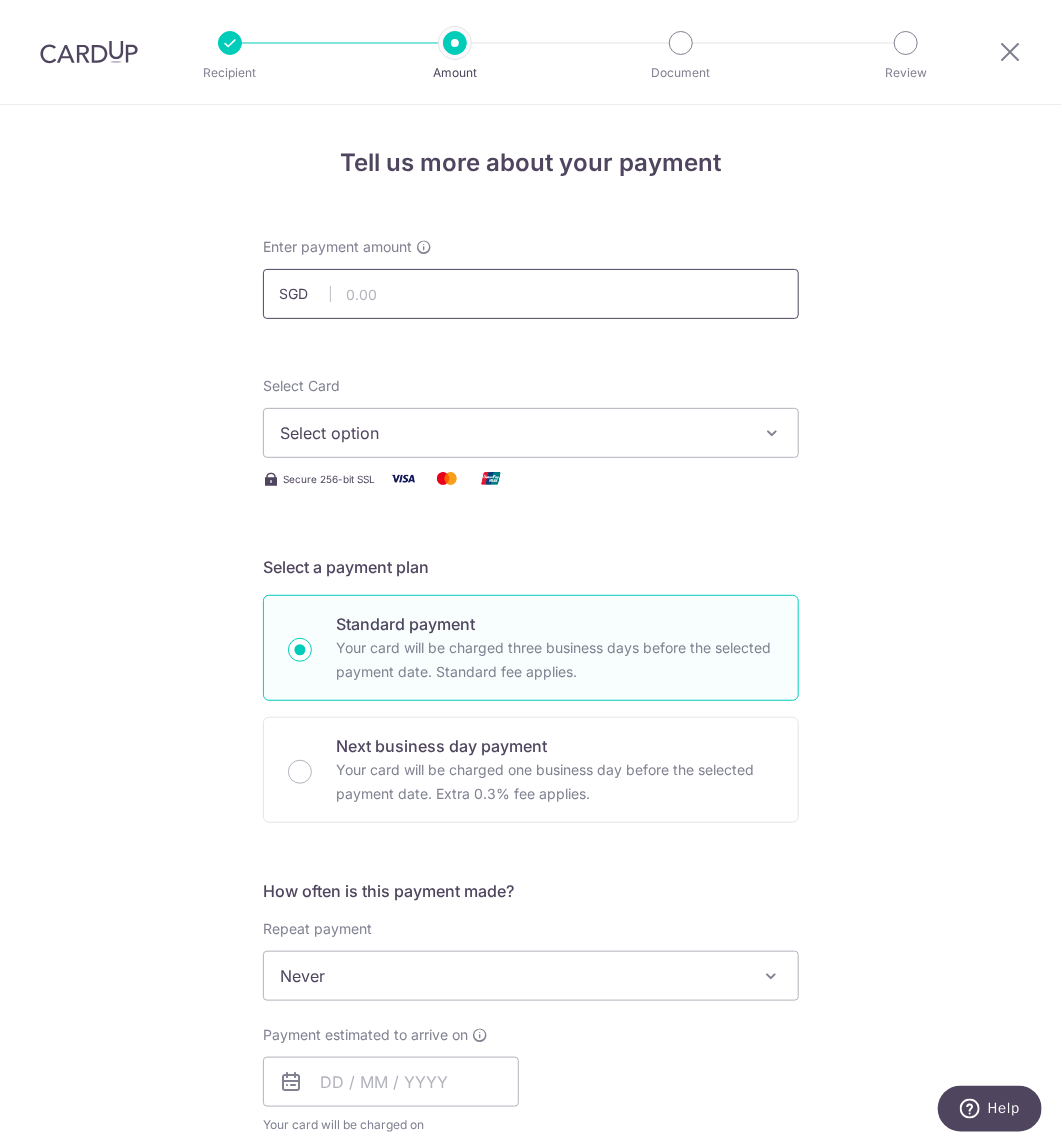 click at bounding box center [531, 294] 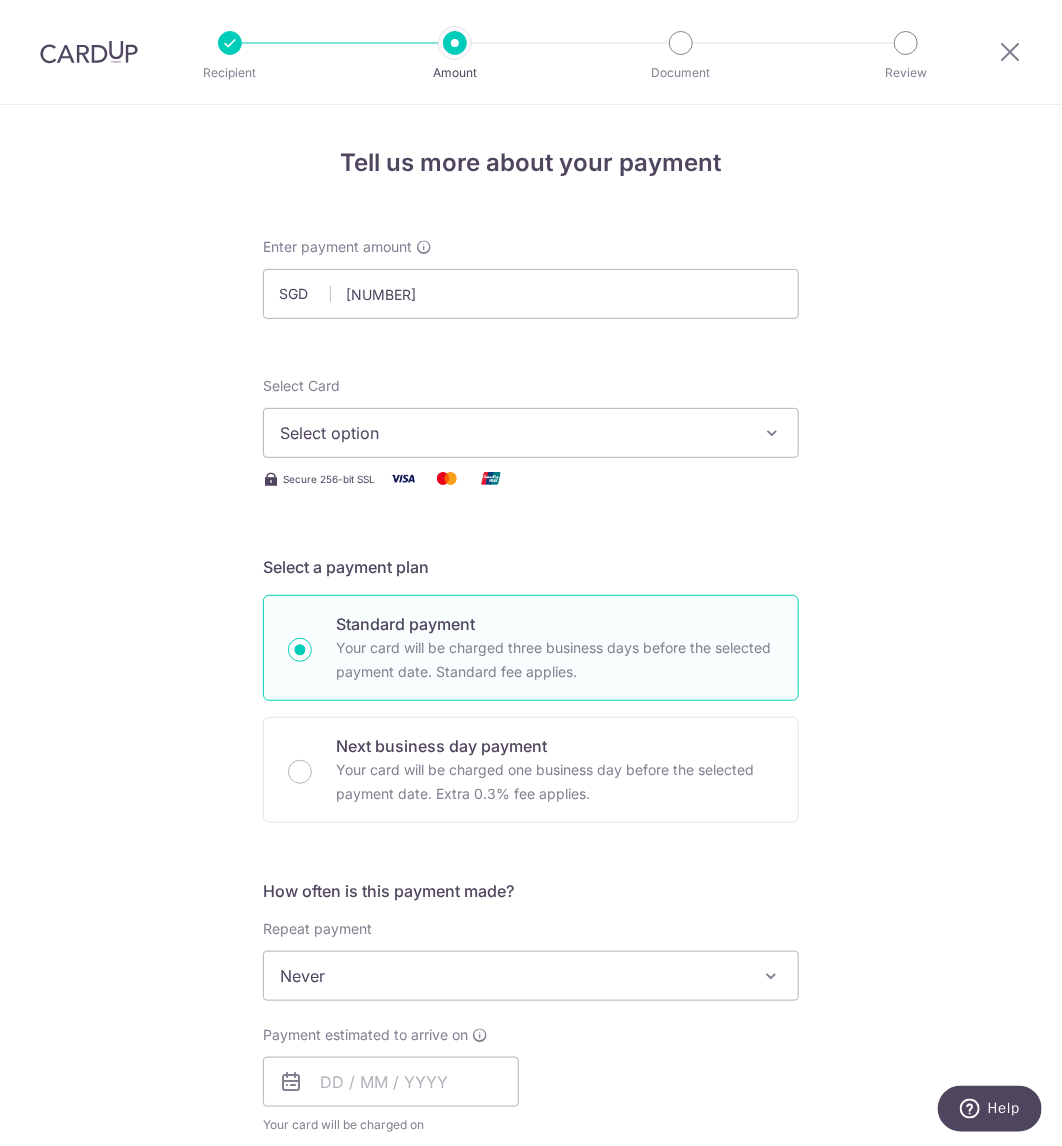 type on "[PRICE]" 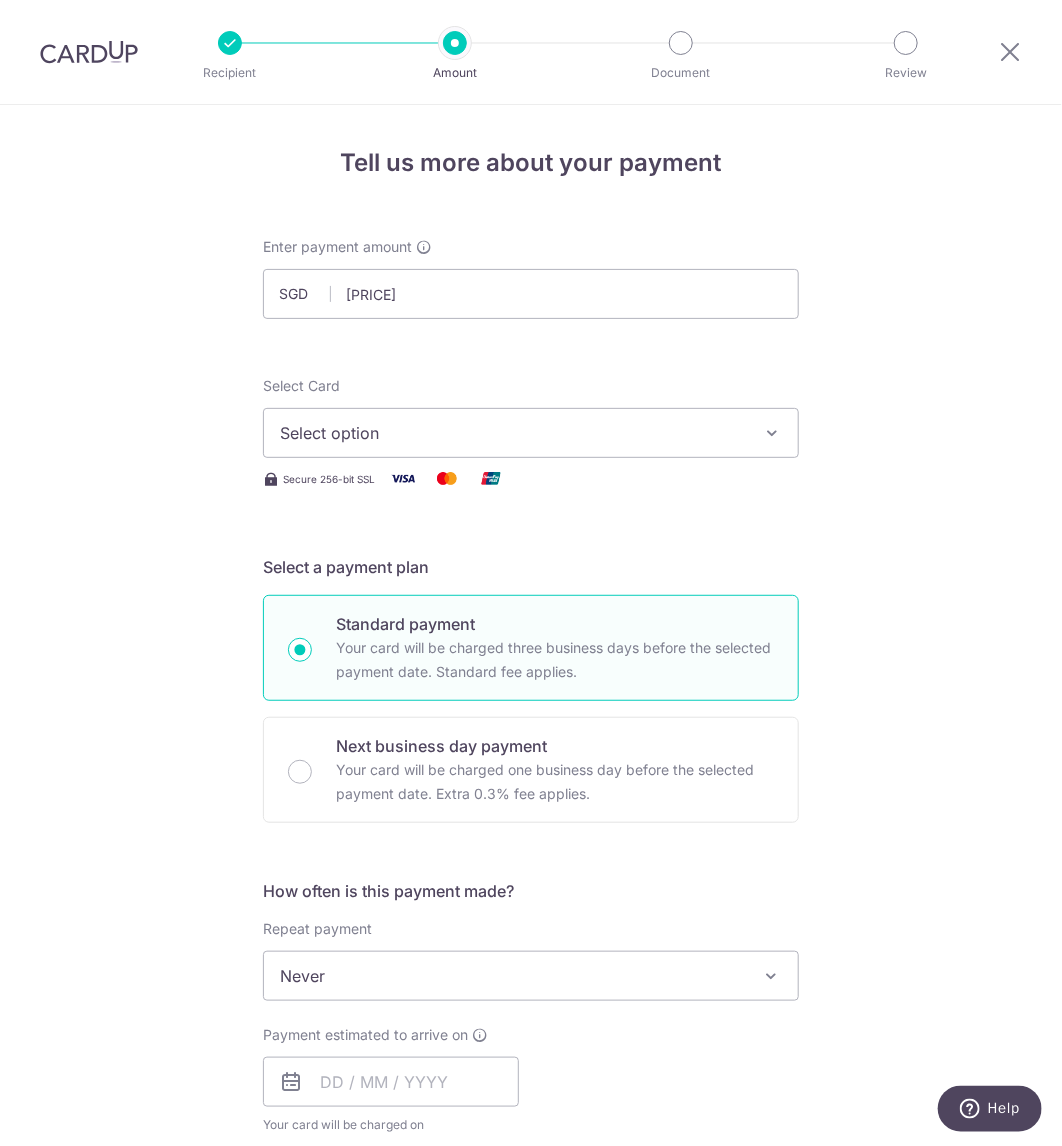 click on "Tell us more about your payment
Enter payment amount
SGD
18,700.00
18700.00
Select Card
Select option
Add credit card
Your Cards
**** 0719
**** 2732
Secure 256-bit SSL
Text
New card details
Card" at bounding box center (531, 1066) 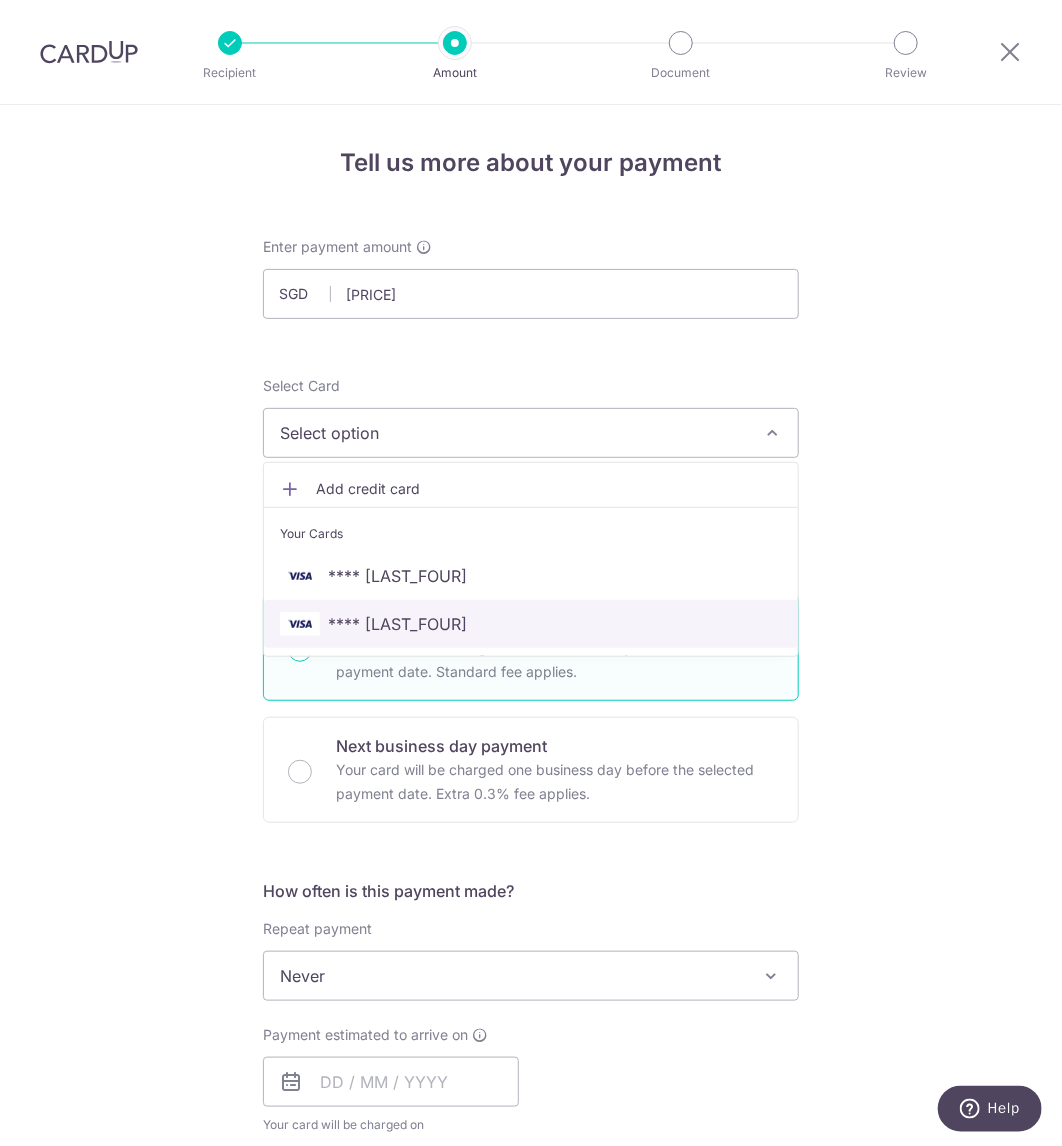 click on "**** 2732" at bounding box center (531, 624) 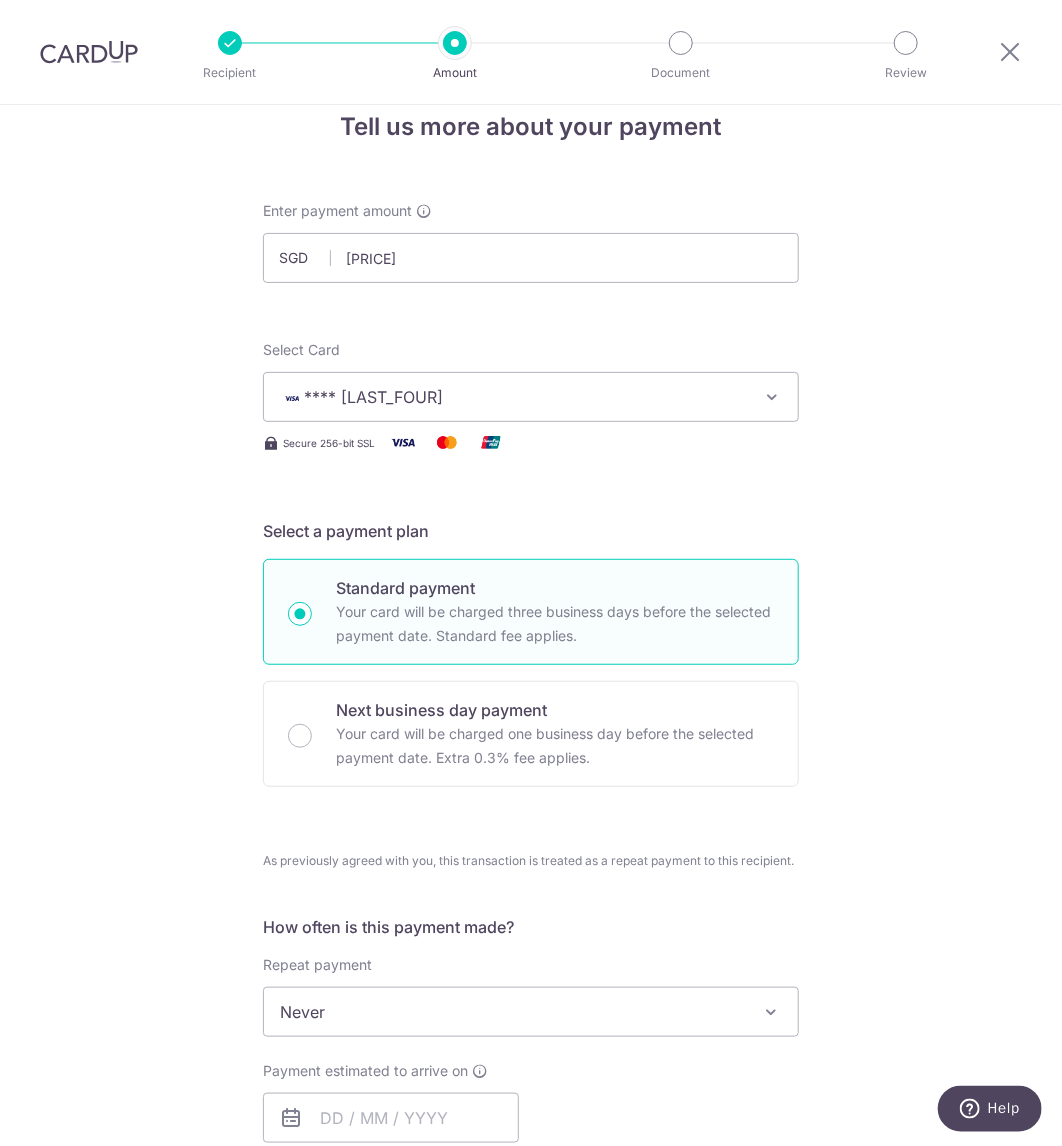 scroll, scrollTop: 300, scrollLeft: 0, axis: vertical 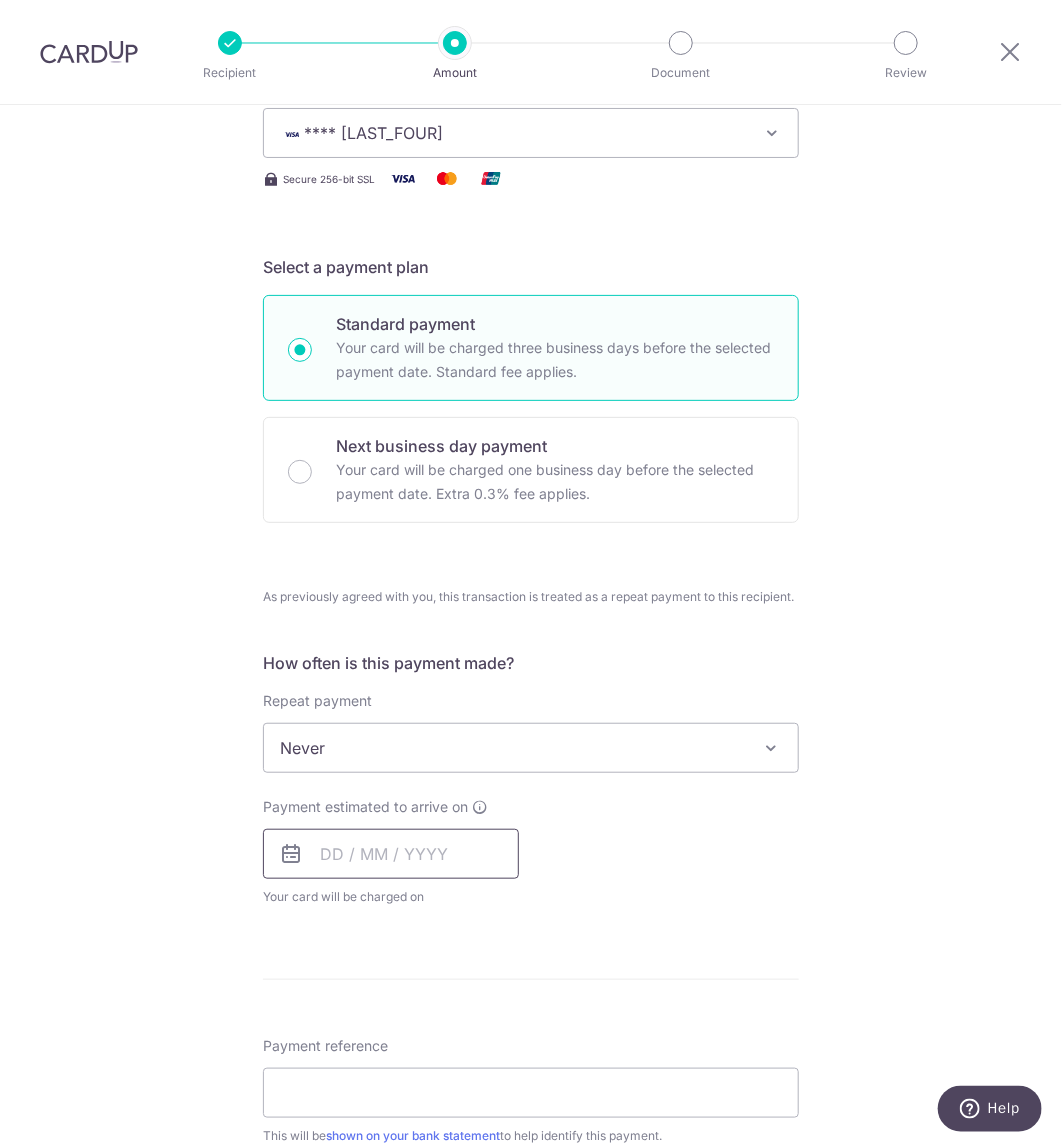 click at bounding box center (391, 854) 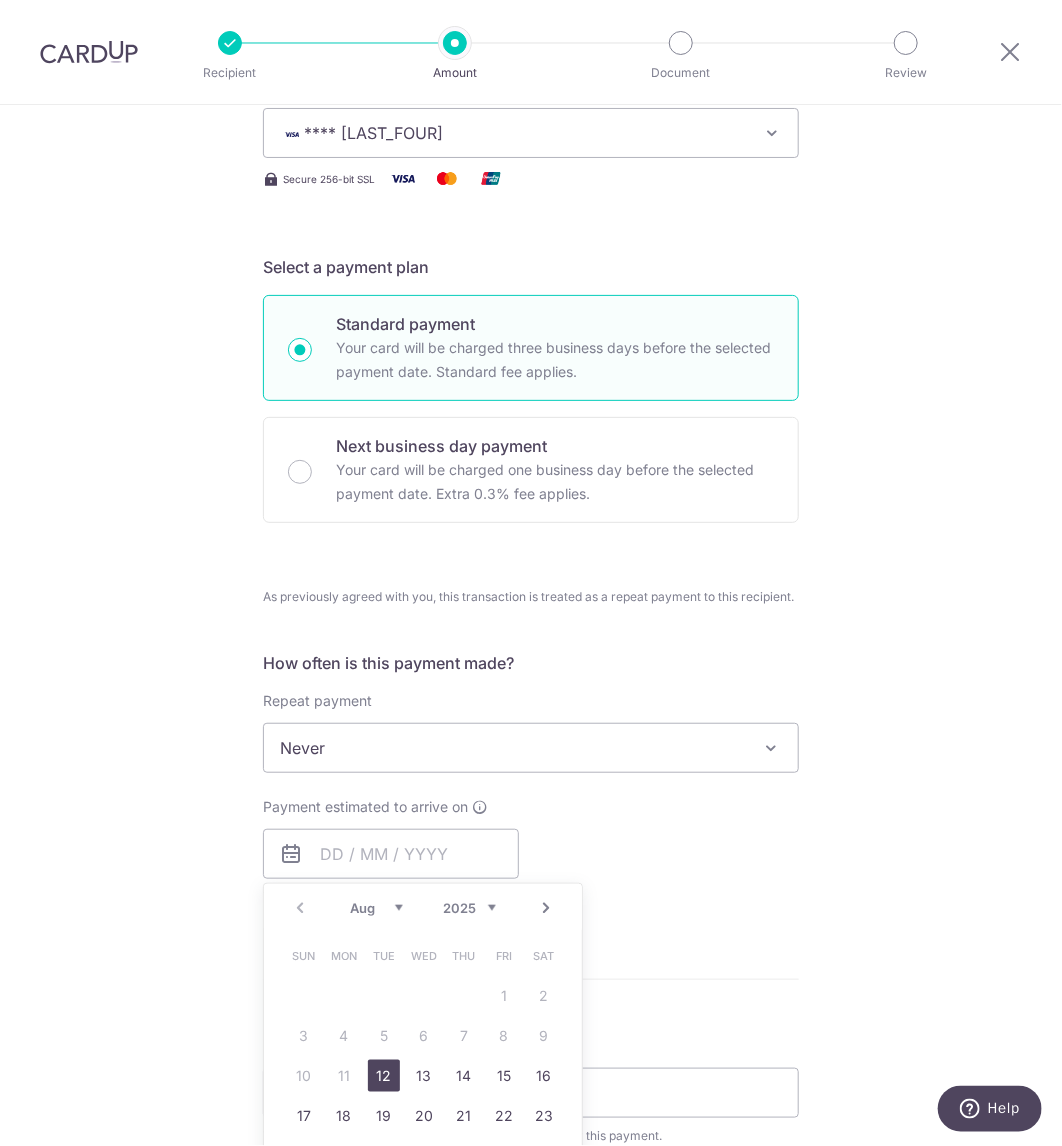 click on "12" at bounding box center [384, 1076] 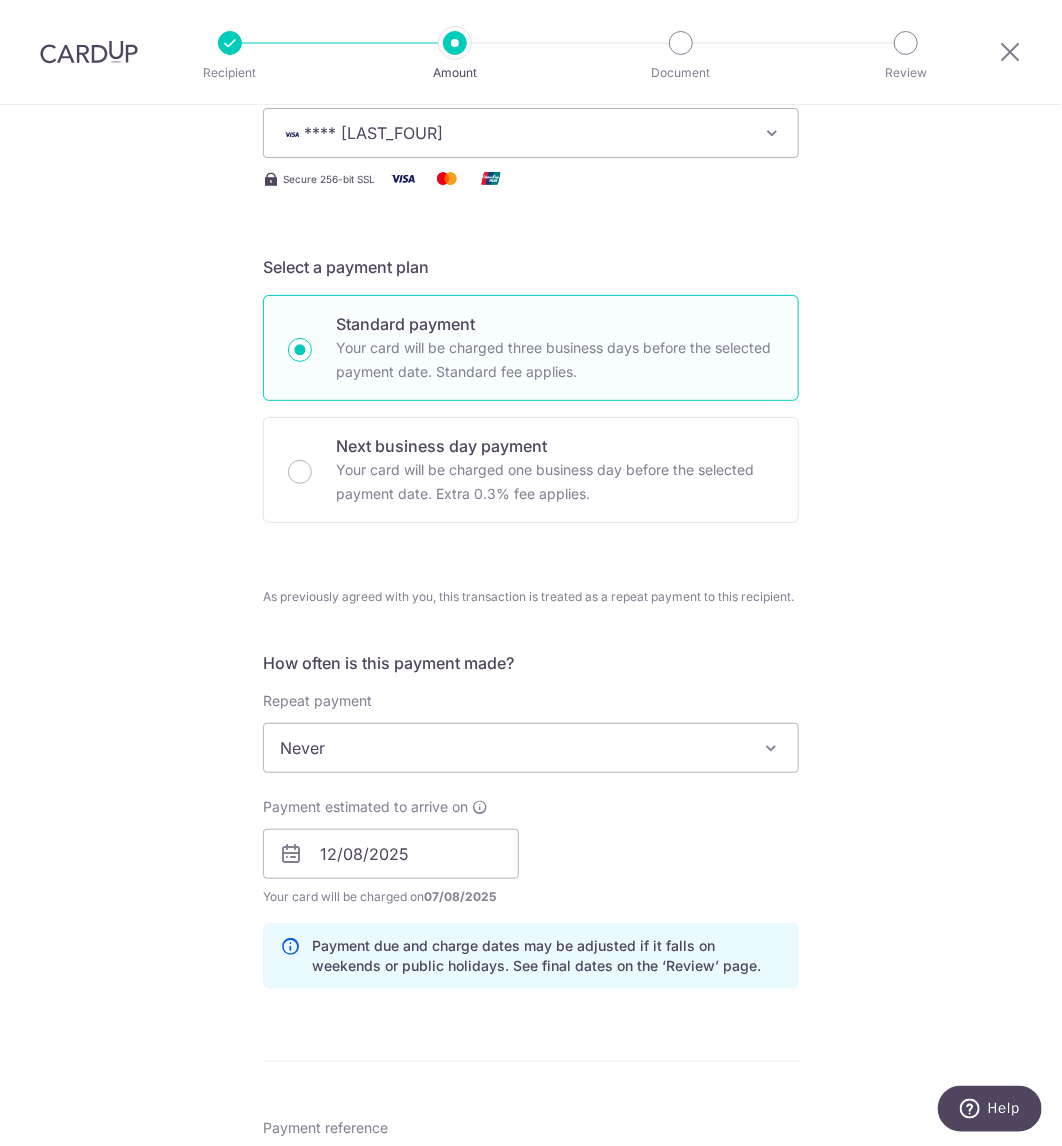 drag, startPoint x: 824, startPoint y: 876, endPoint x: 868, endPoint y: 950, distance: 86.09297 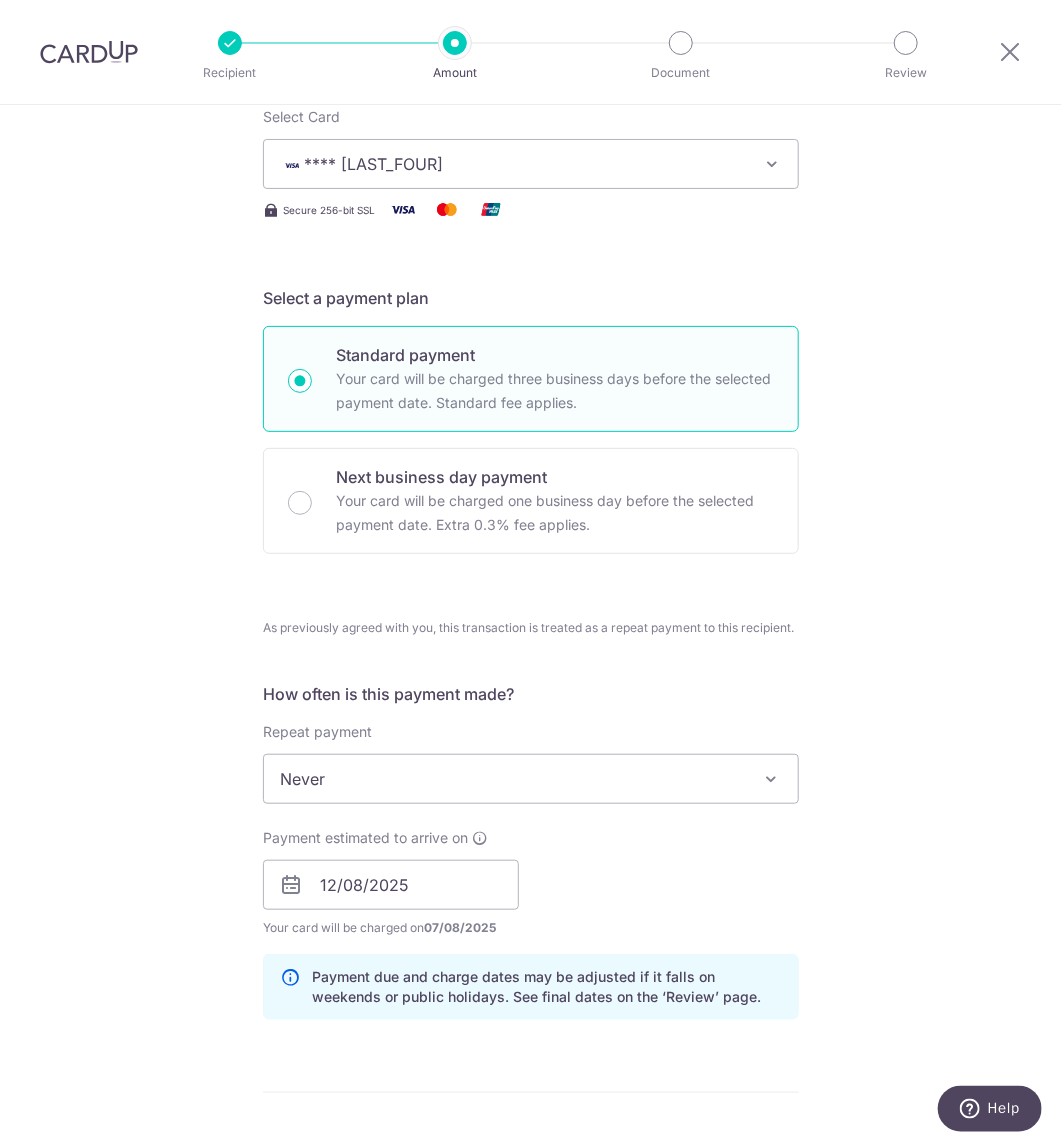 scroll, scrollTop: 200, scrollLeft: 0, axis: vertical 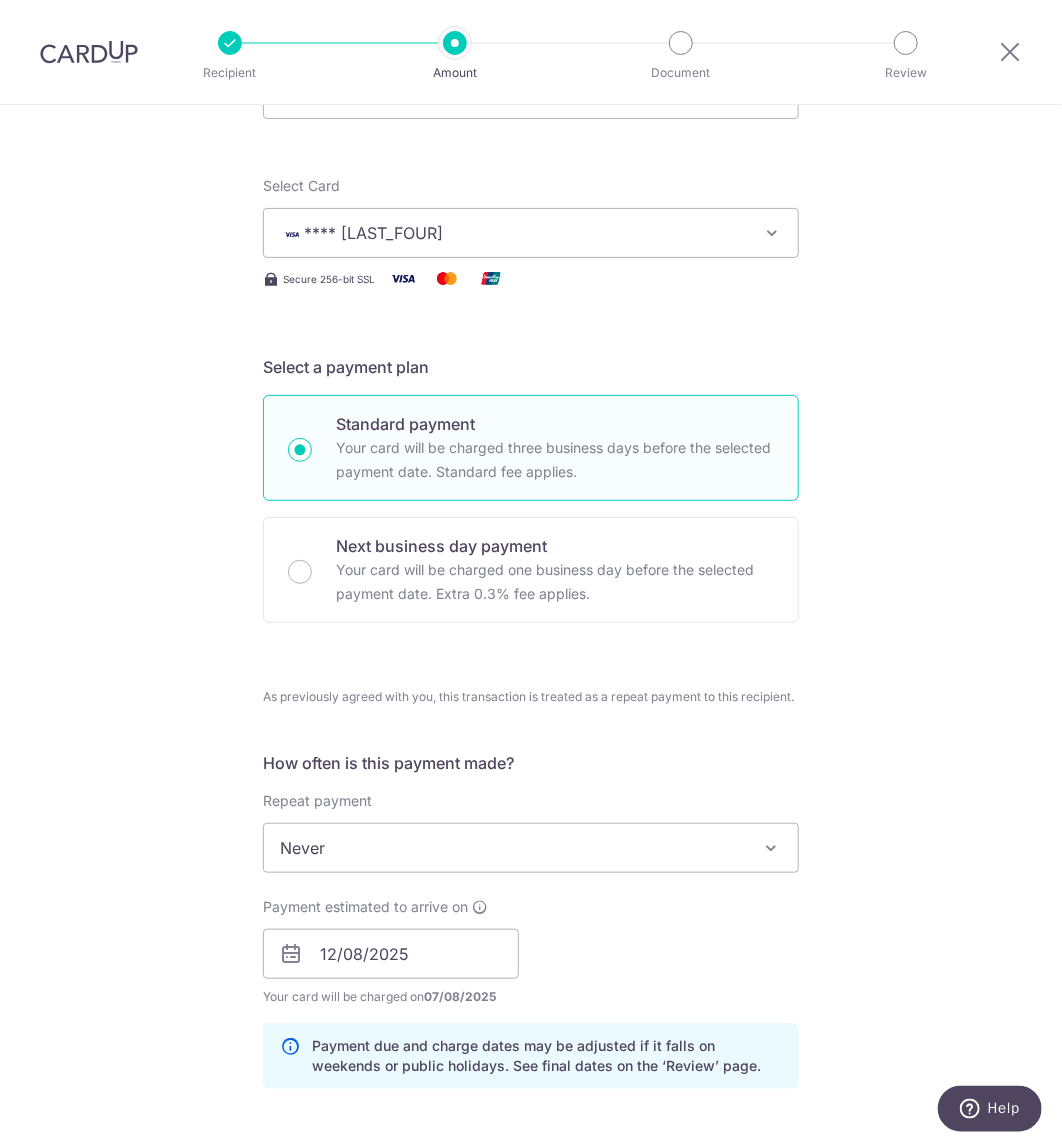 click on "Tell us more about your payment
Enter payment amount
SGD
18,700.00
18700.00
Select Card
**** 2732
Add credit card
Your Cards
**** 0719
**** 2732
Secure 256-bit SSL
Text
New card details
Card
Secure 256-bit SSL" at bounding box center [531, 943] 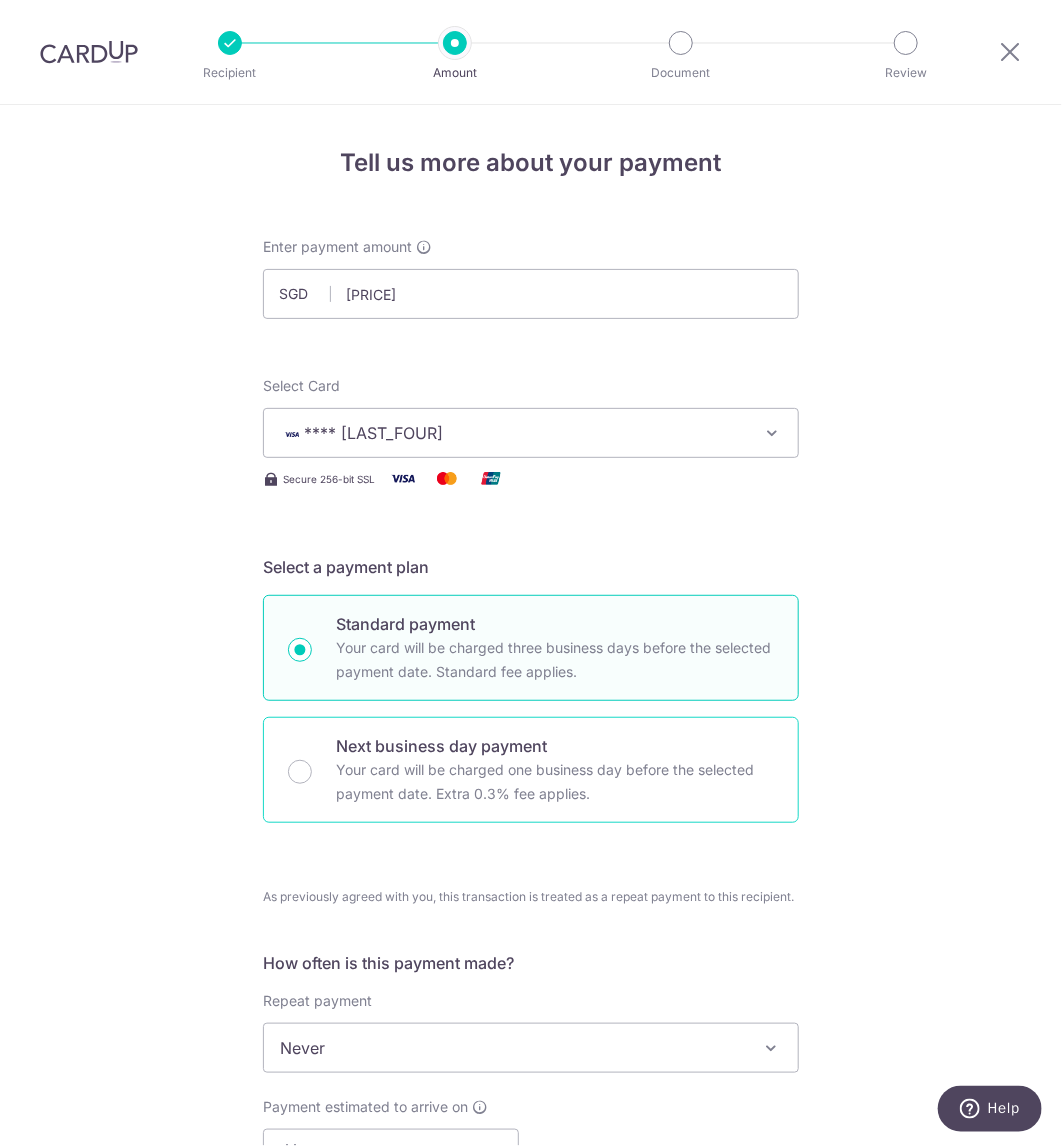 click on "Your card will be charged one business day before the selected payment date. Extra 0.3% fee applies." at bounding box center [555, 782] 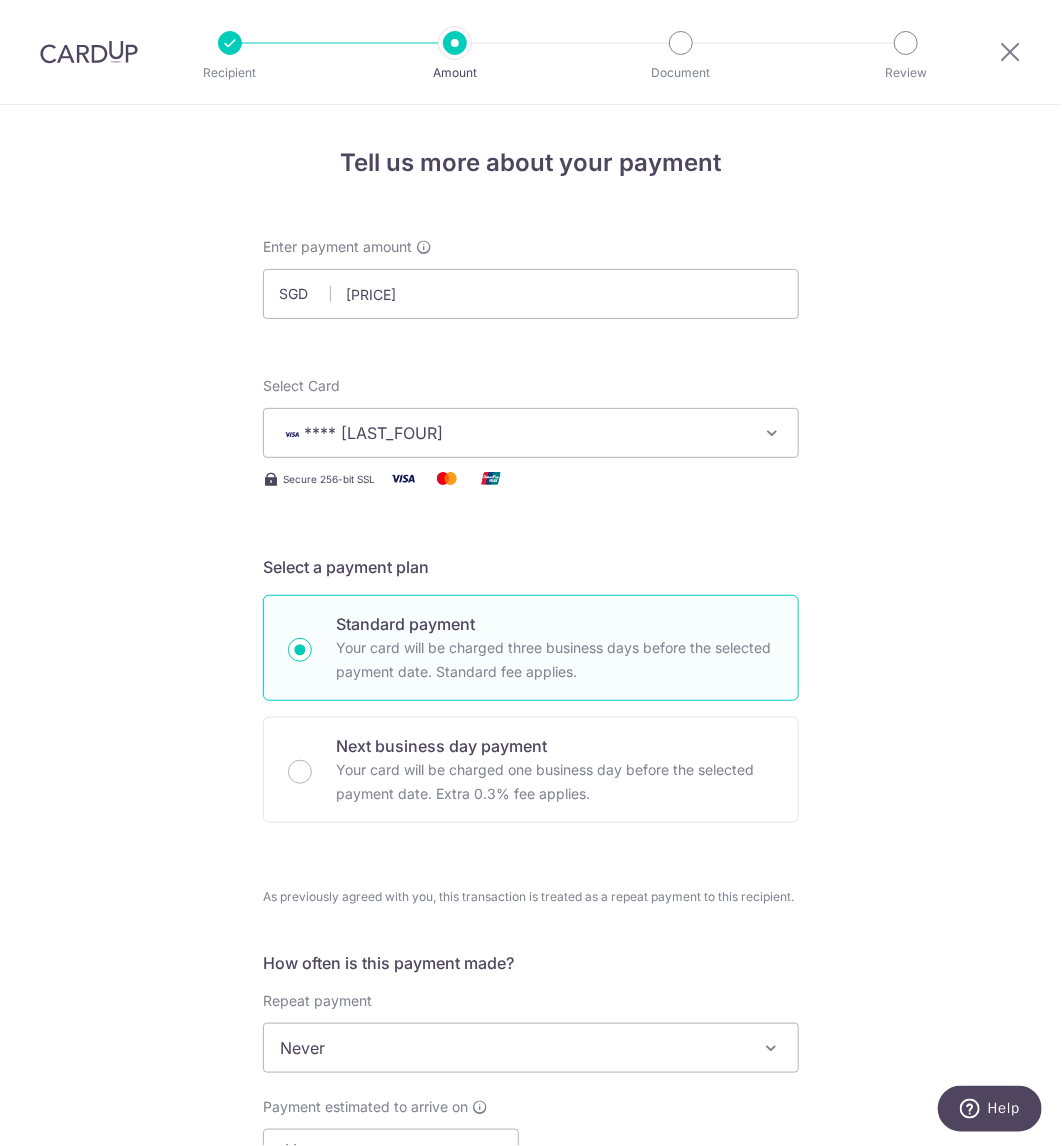 radio on "false" 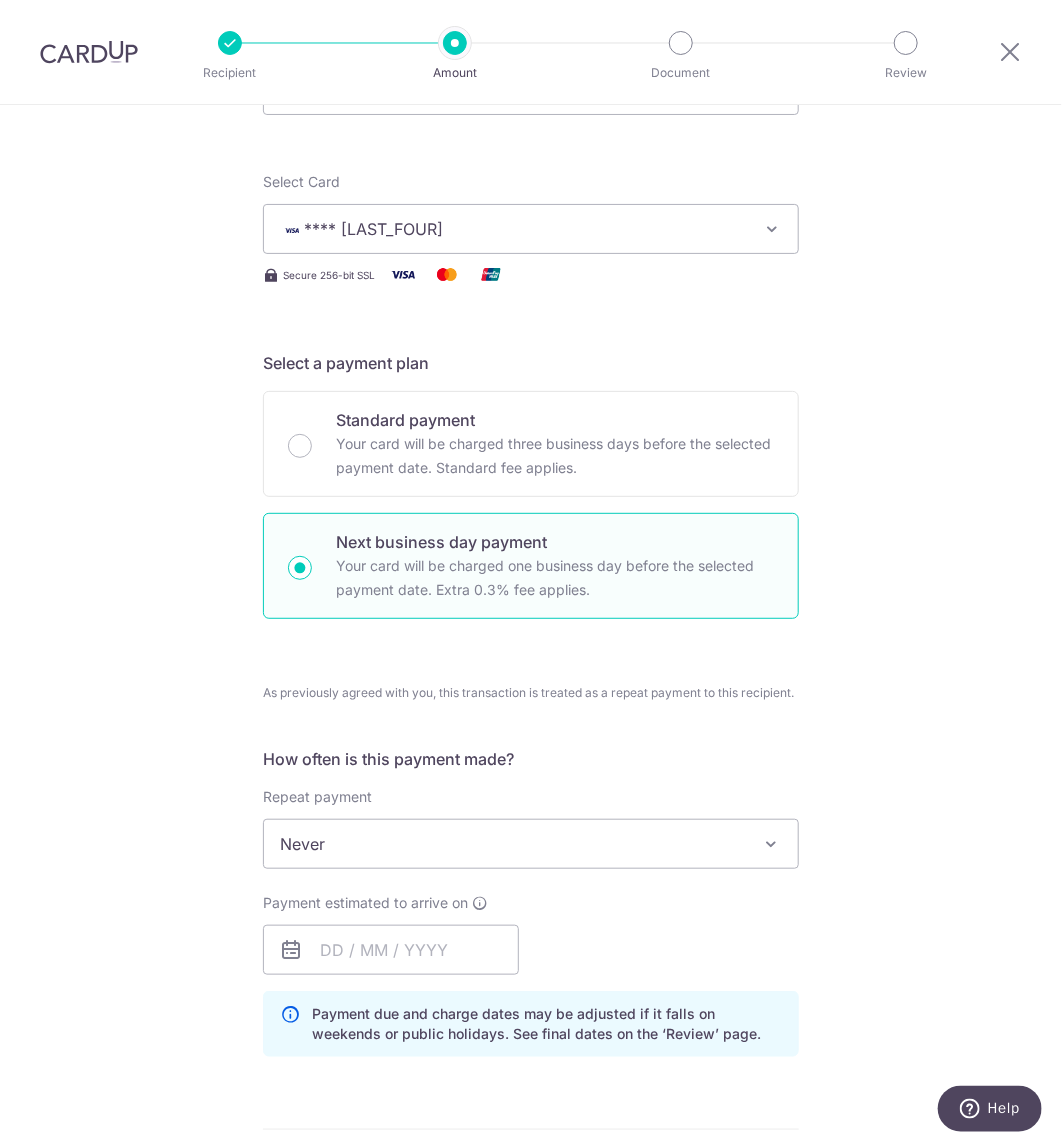 scroll, scrollTop: 300, scrollLeft: 0, axis: vertical 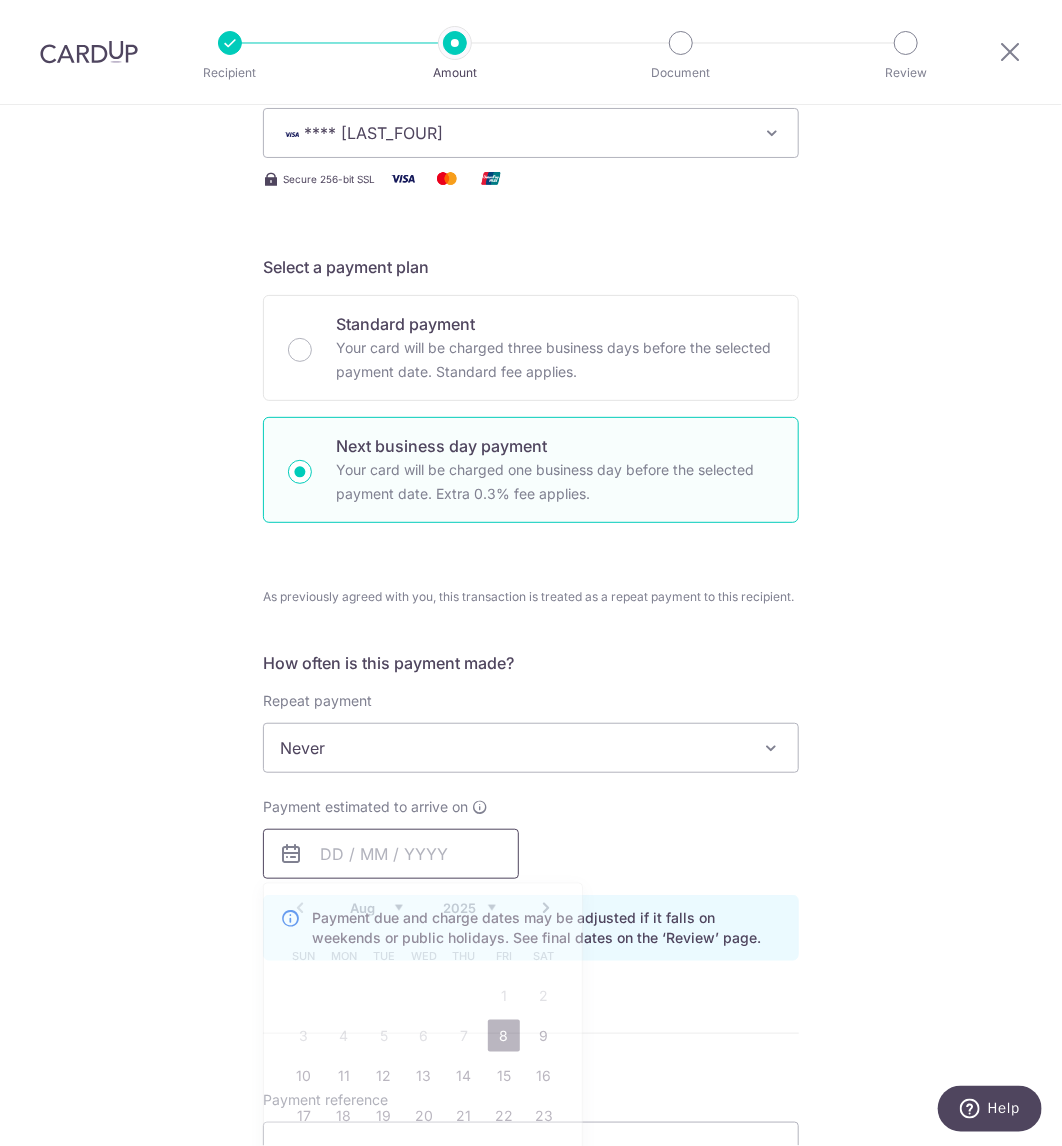 click at bounding box center [391, 854] 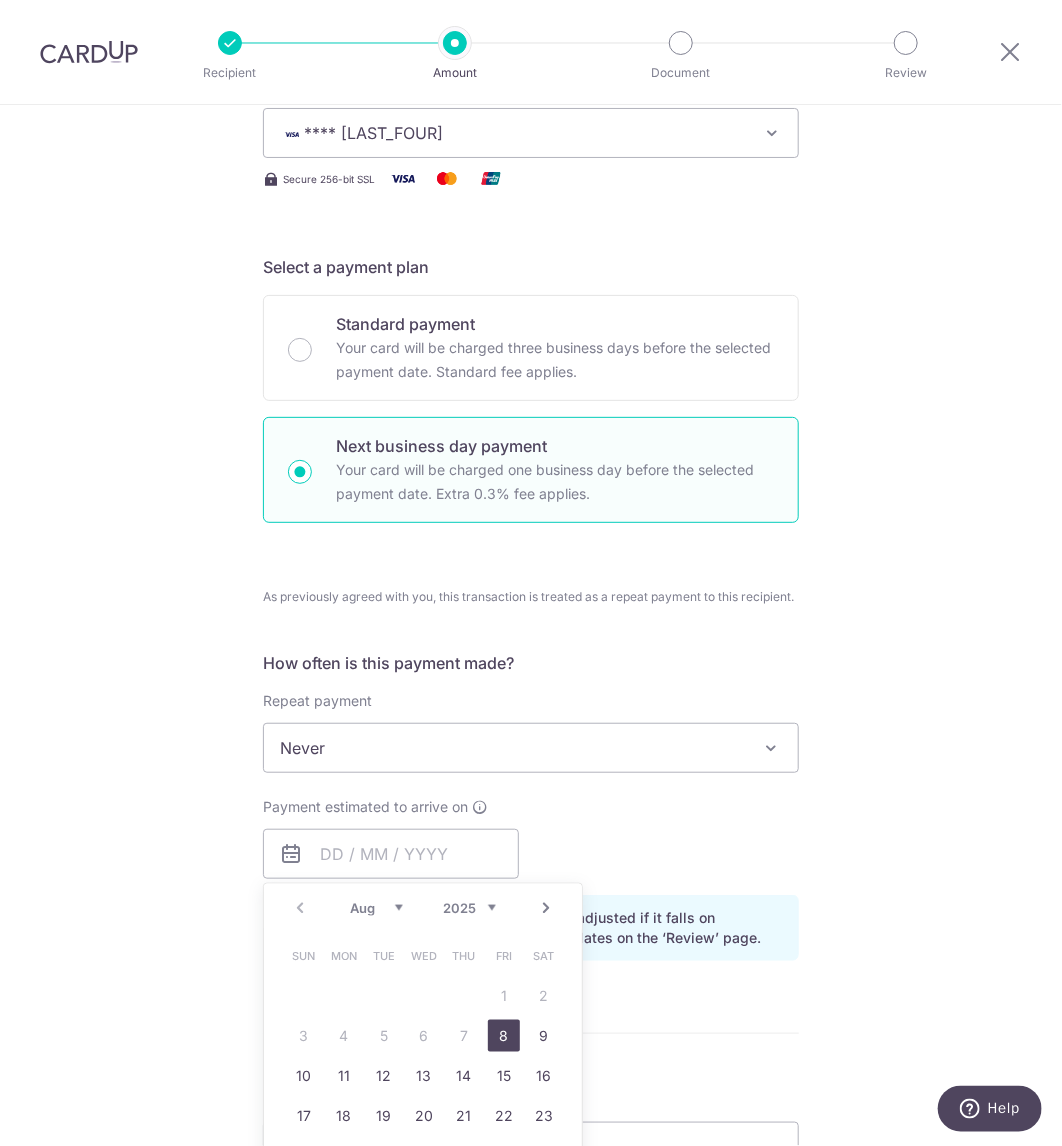 click on "8" at bounding box center (504, 1036) 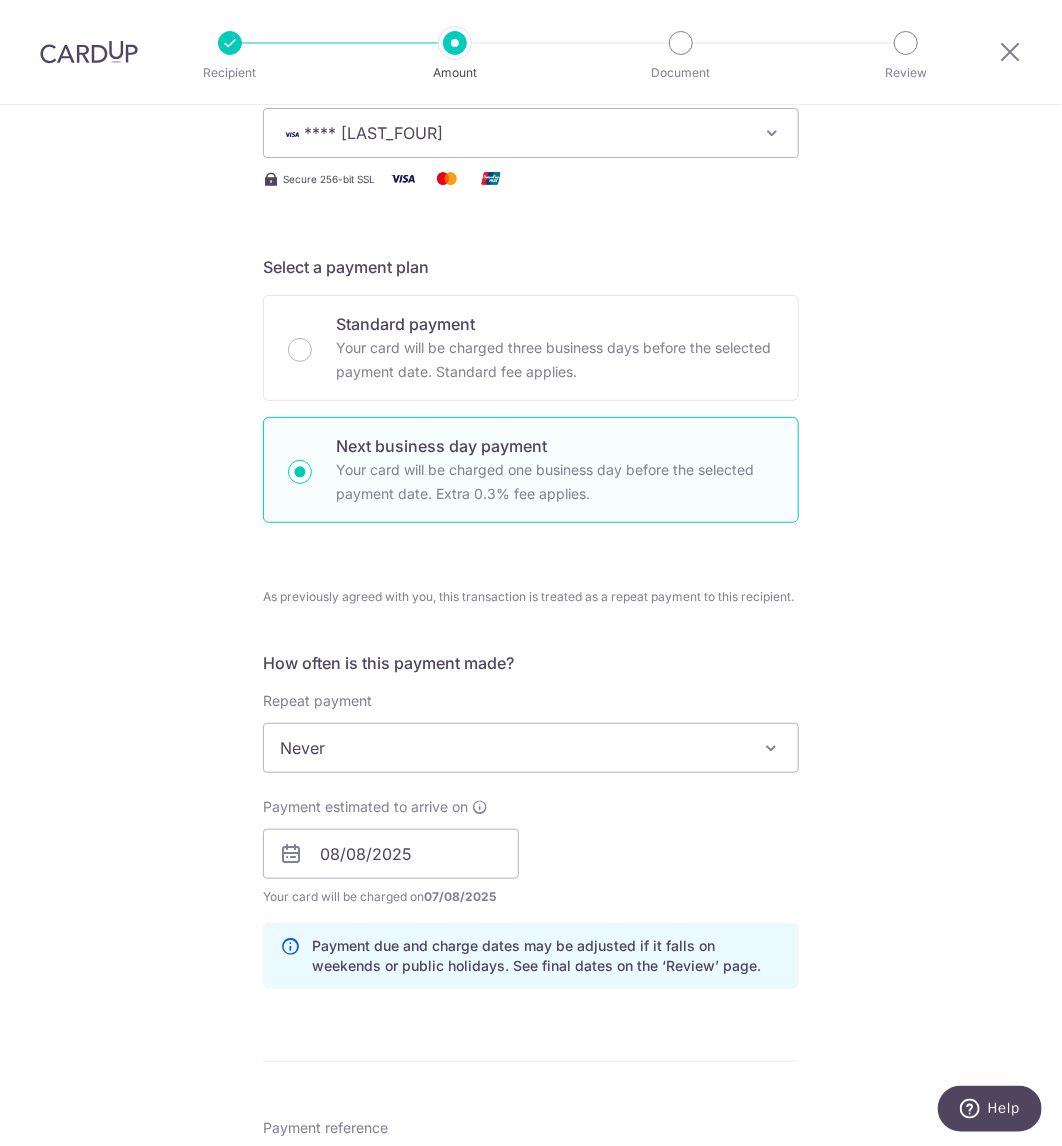 click on "Tell us more about your payment
Enter payment amount
SGD
18,700.00
18700.00
Select Card
**** 2732
Add credit card
Your Cards
**** 0719
**** 2732
Secure 256-bit SSL
Text
New card details
Card
Secure 256-bit SSL" at bounding box center (531, 892) 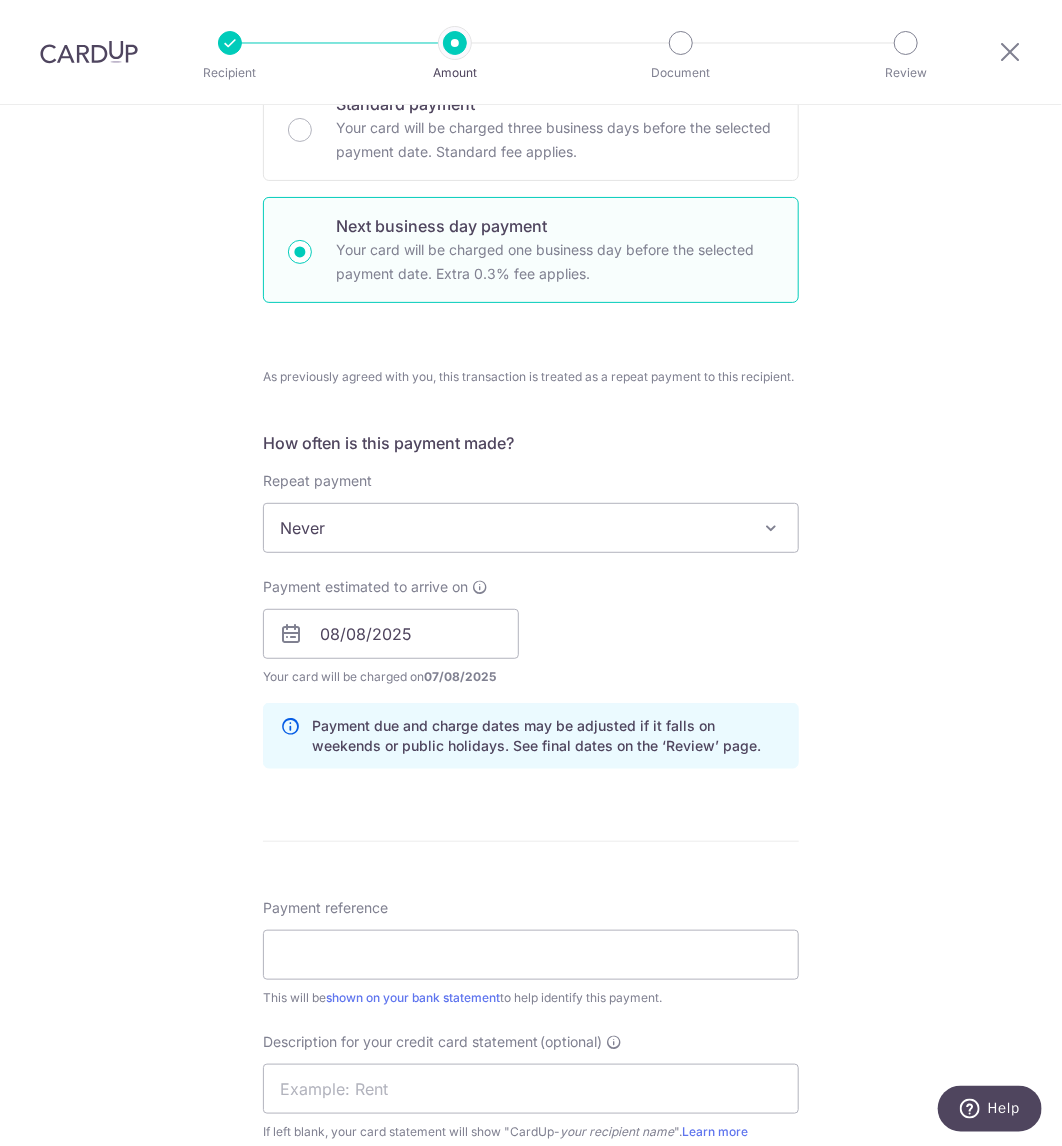 scroll, scrollTop: 600, scrollLeft: 0, axis: vertical 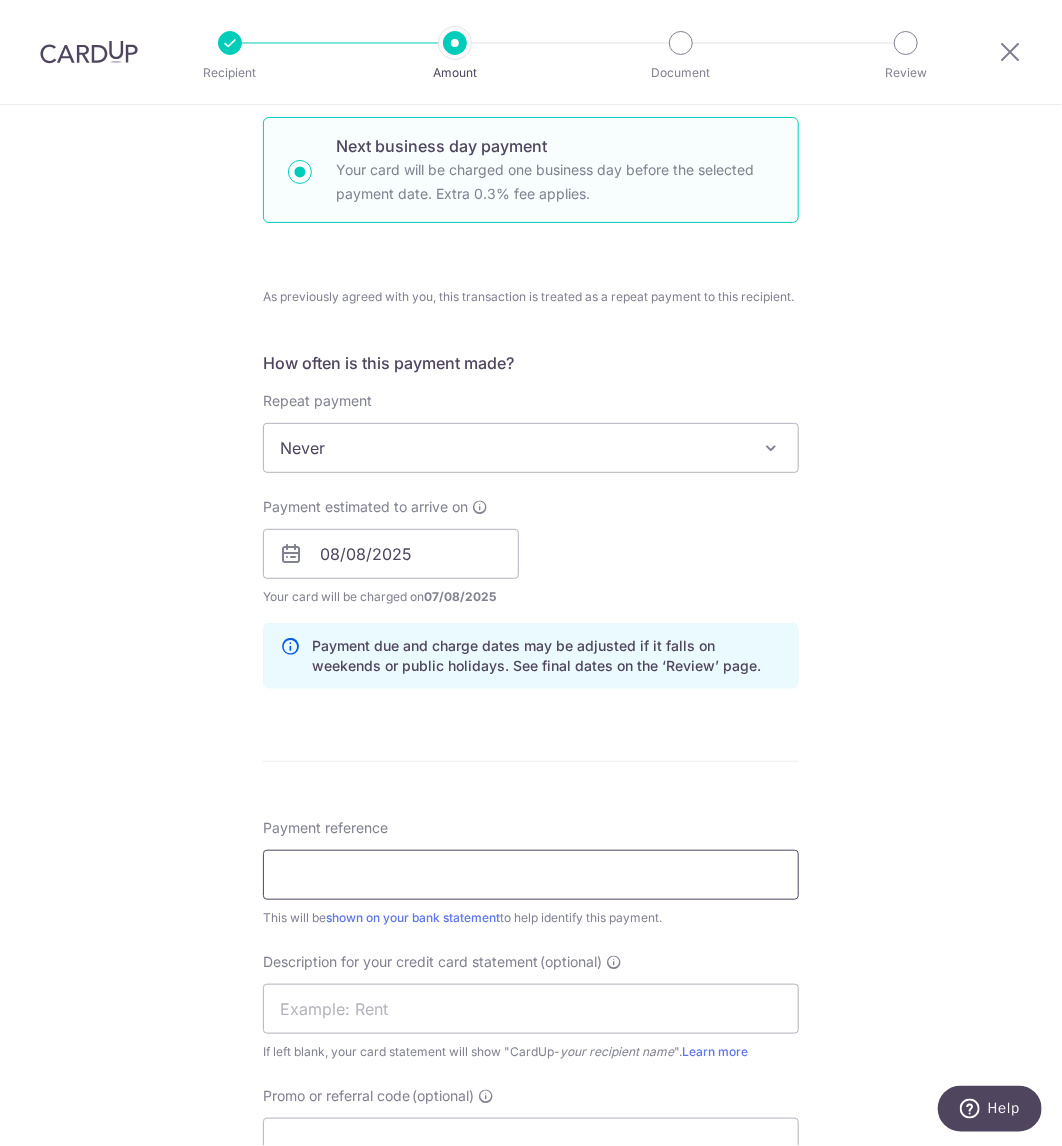 click on "Payment reference" at bounding box center (531, 875) 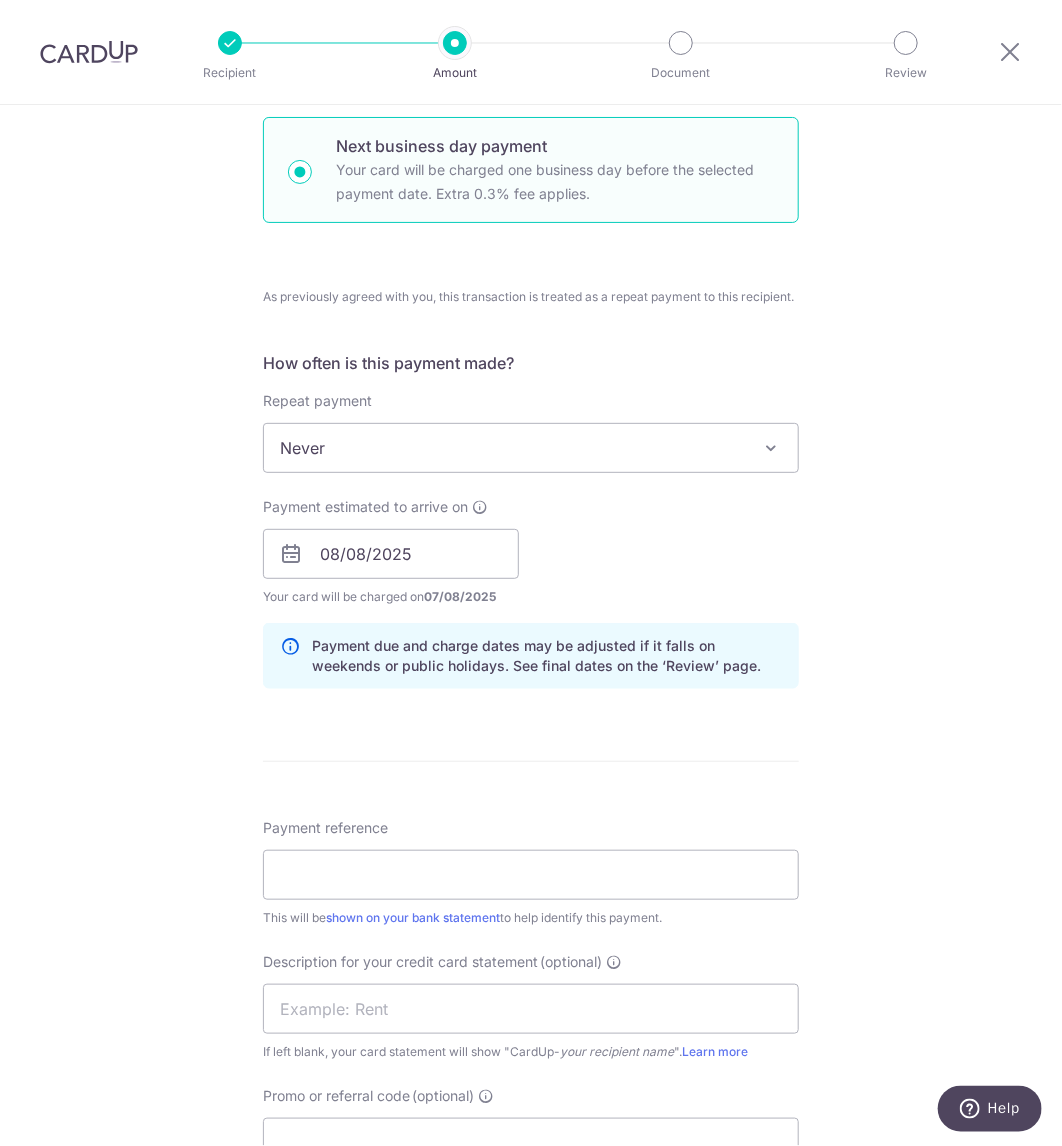 click on "Tell us more about your payment
Enter payment amount
SGD
18,700.00
18700.00
Select Card
**** 2732
Add credit card
Your Cards
**** 0719
**** 2732
Secure 256-bit SSL
Text
New card details
Card
Secure 256-bit SSL" at bounding box center (531, 592) 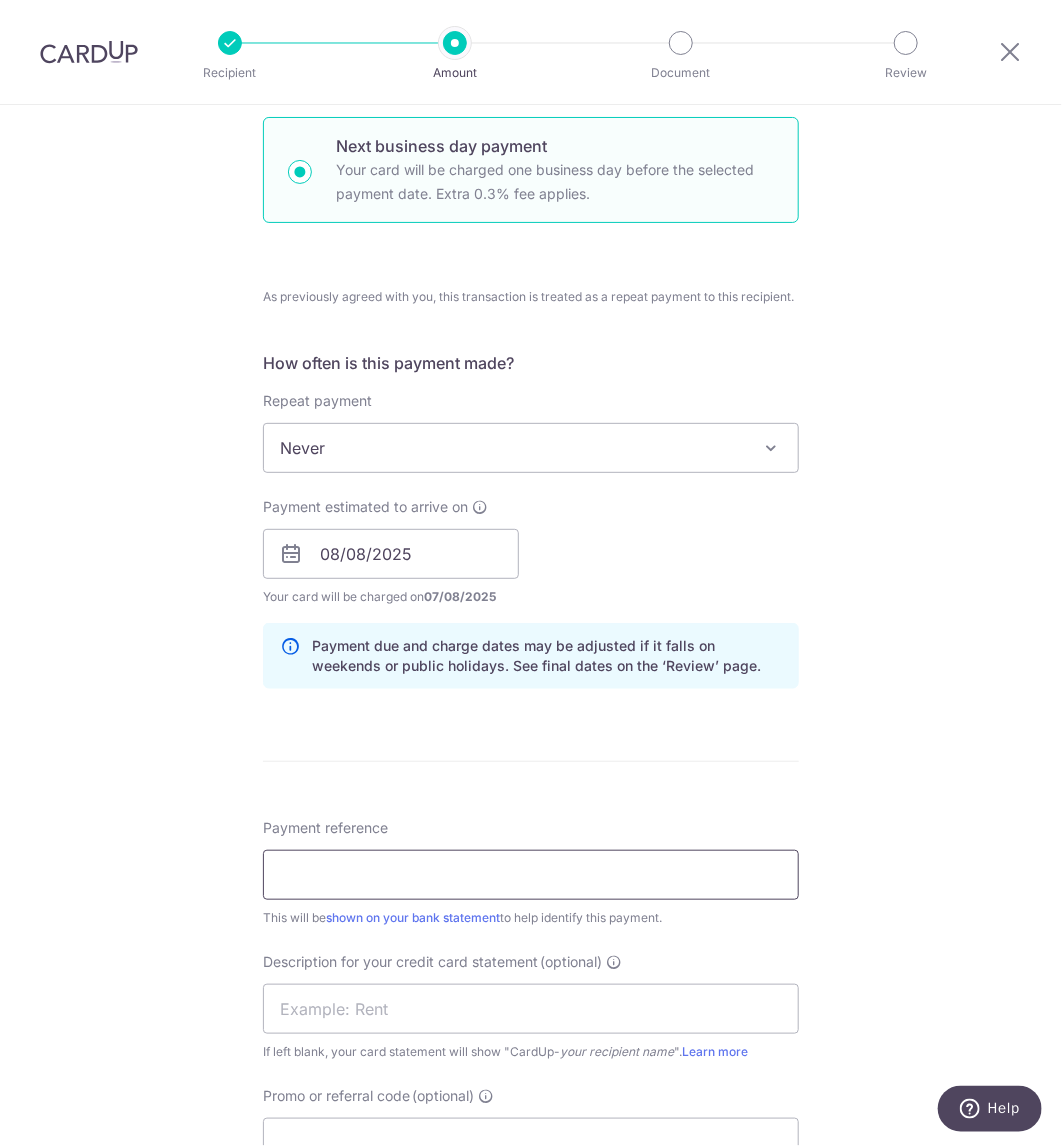 click on "Payment reference" at bounding box center (531, 875) 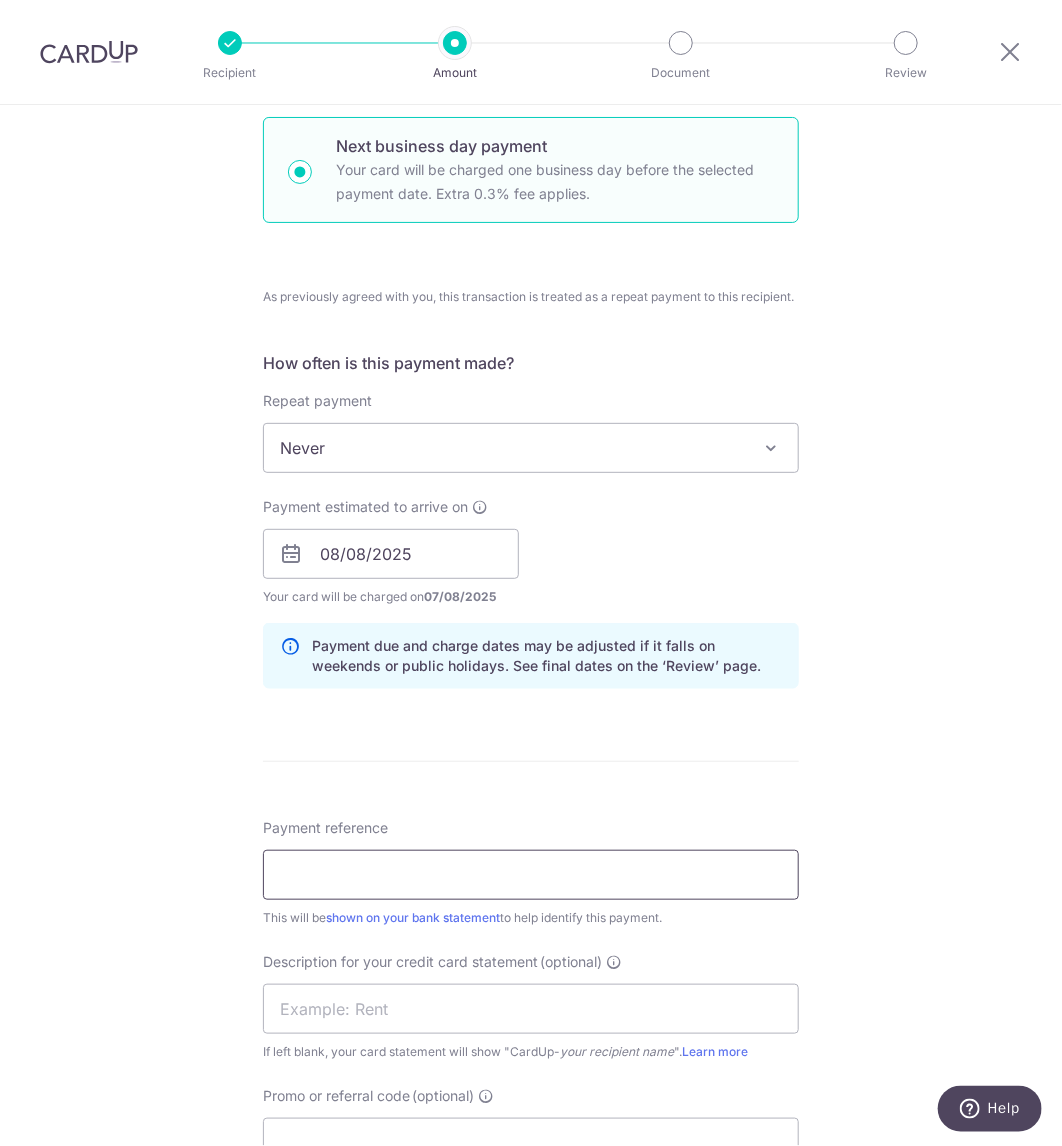 type on "335 Group Pte Ltd" 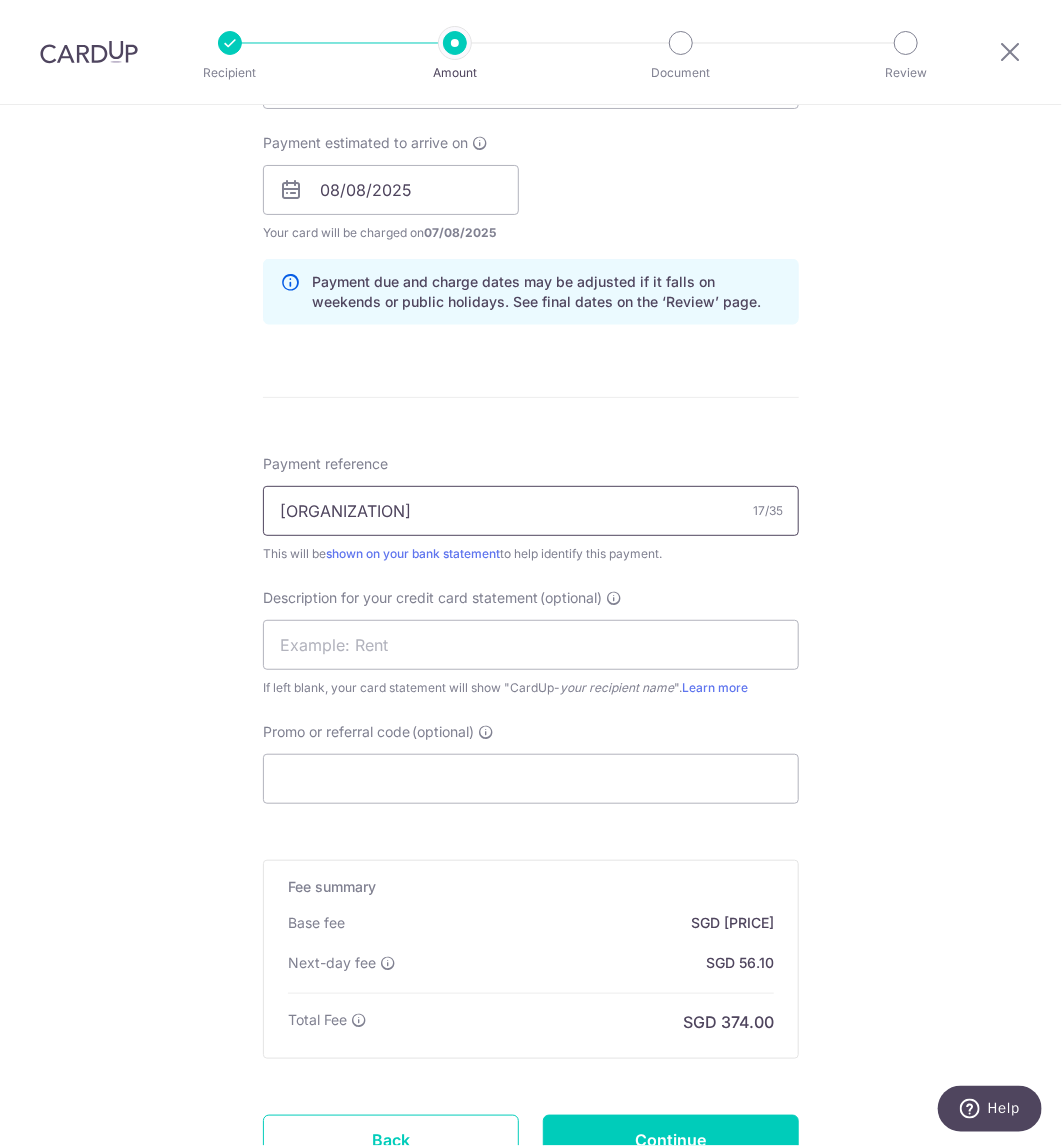 scroll, scrollTop: 1000, scrollLeft: 0, axis: vertical 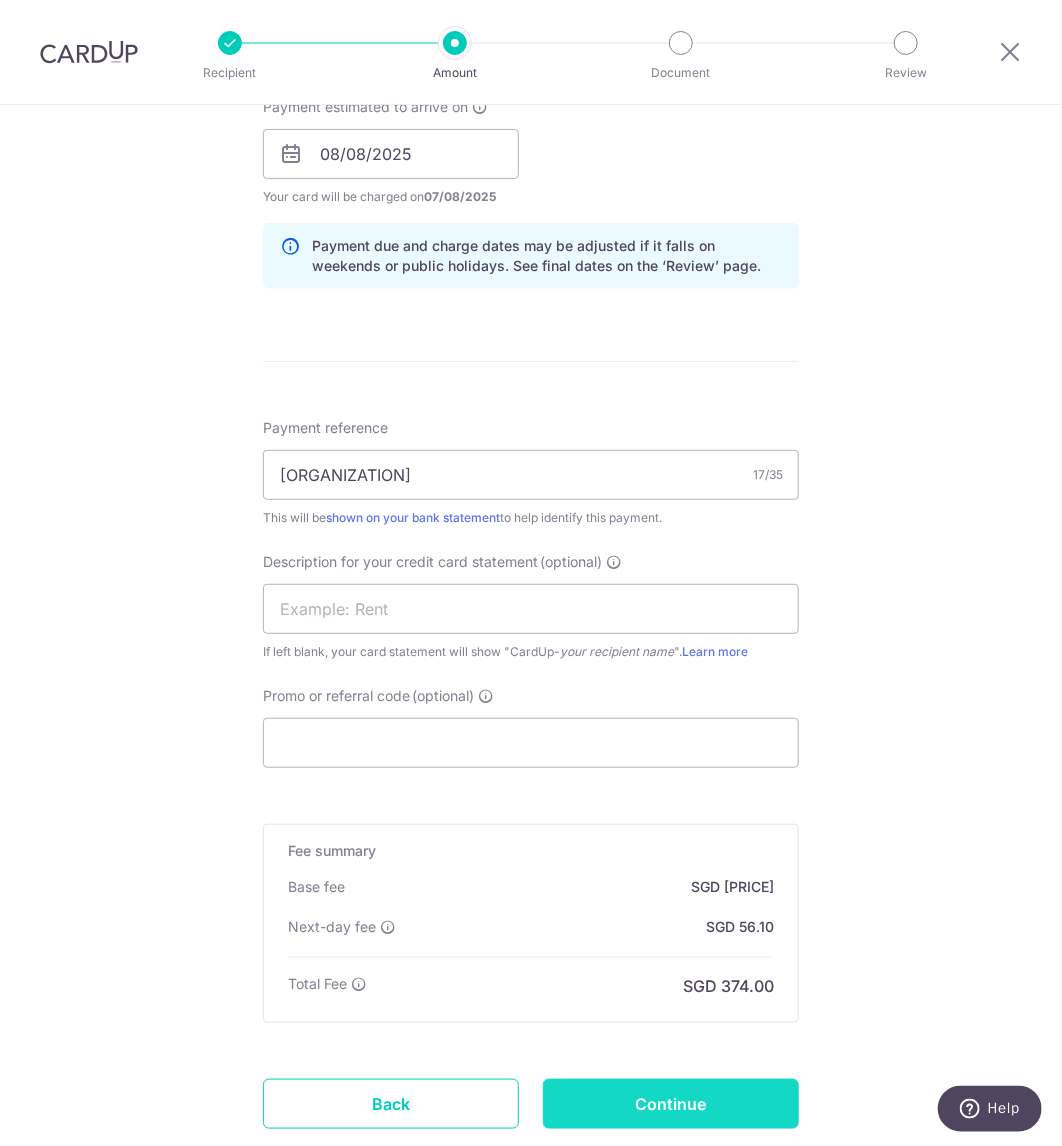 click on "Continue" at bounding box center [671, 1104] 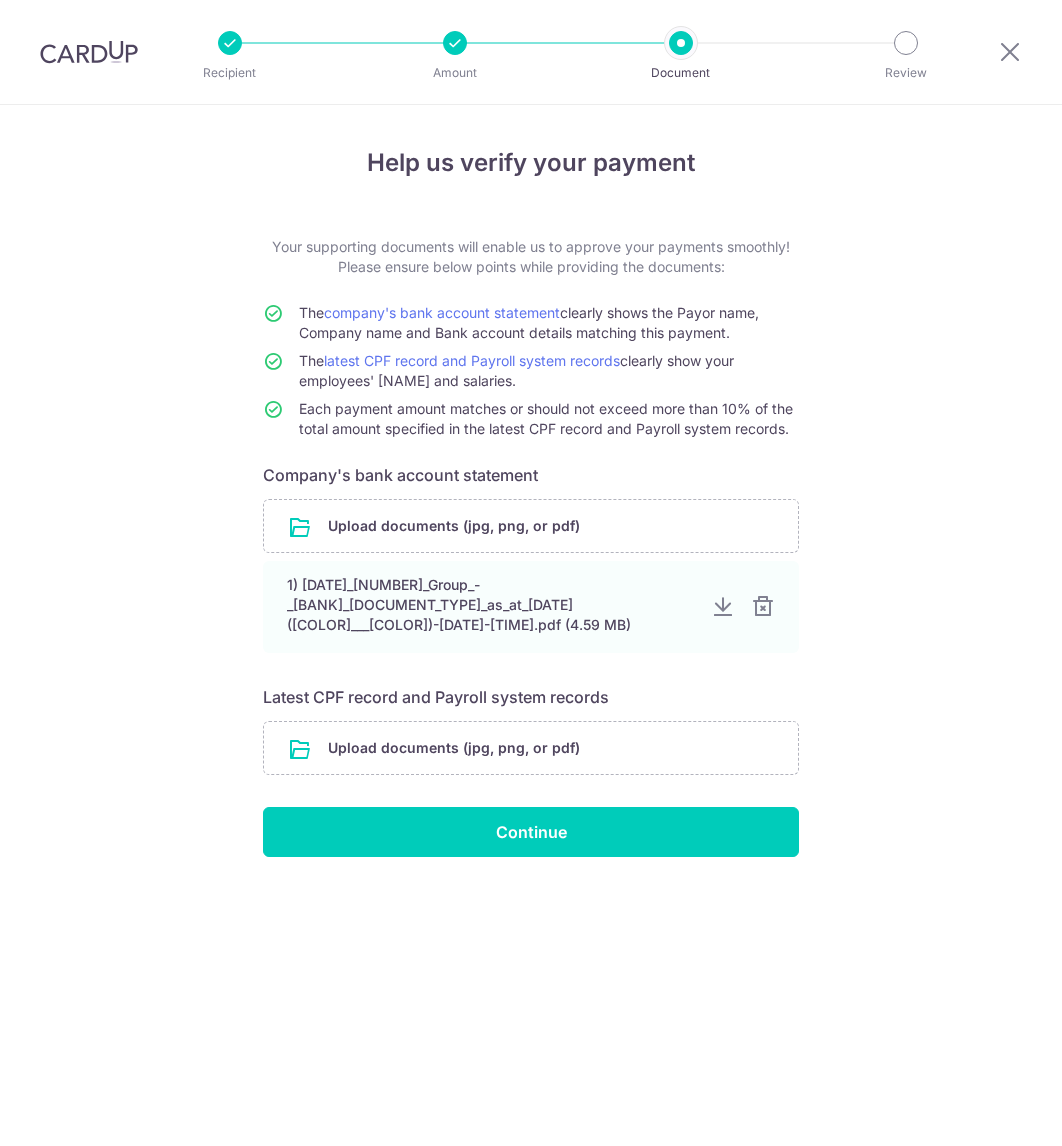 scroll, scrollTop: 0, scrollLeft: 0, axis: both 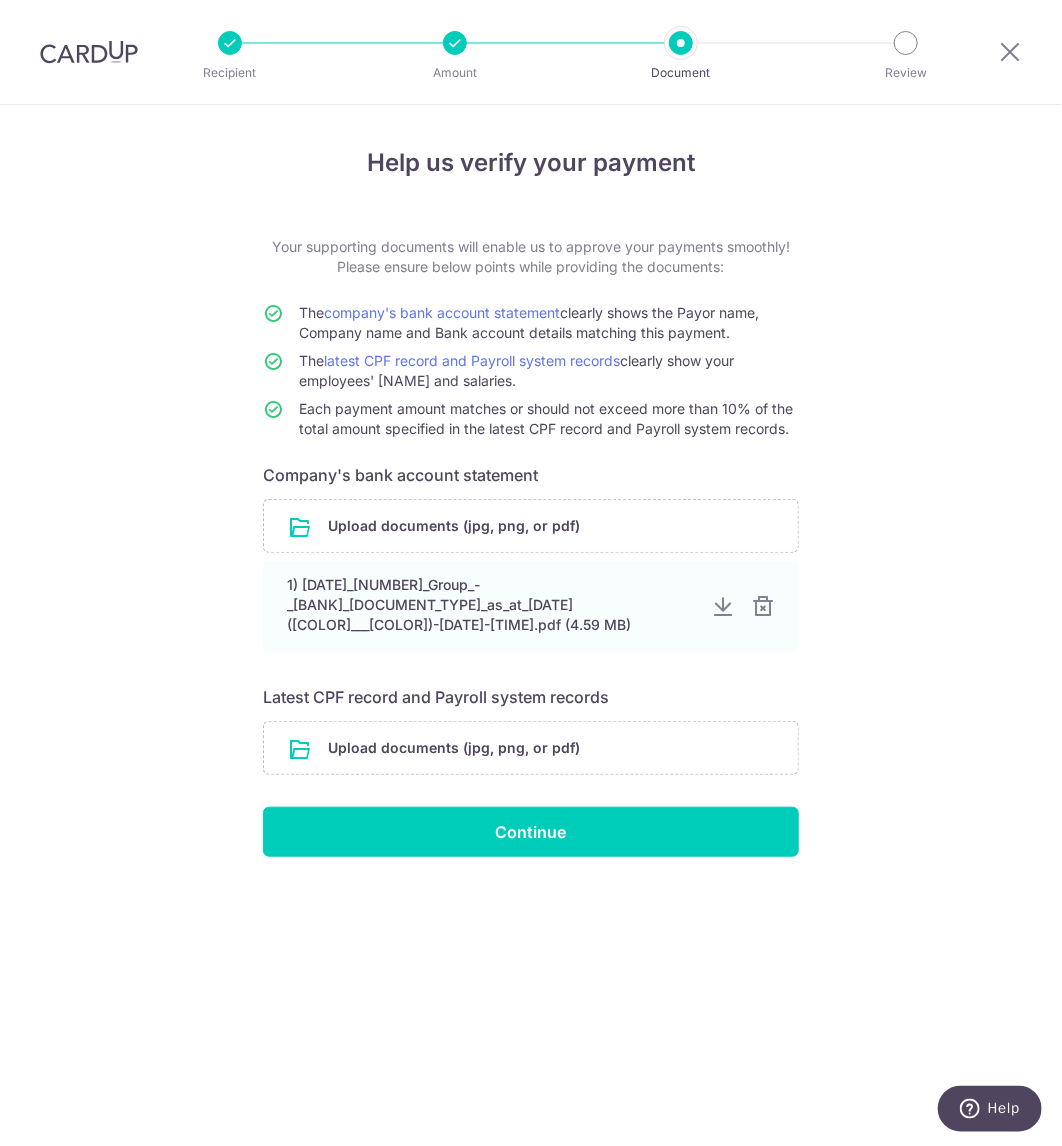 drag, startPoint x: 688, startPoint y: 1037, endPoint x: 467, endPoint y: 1043, distance: 221.08144 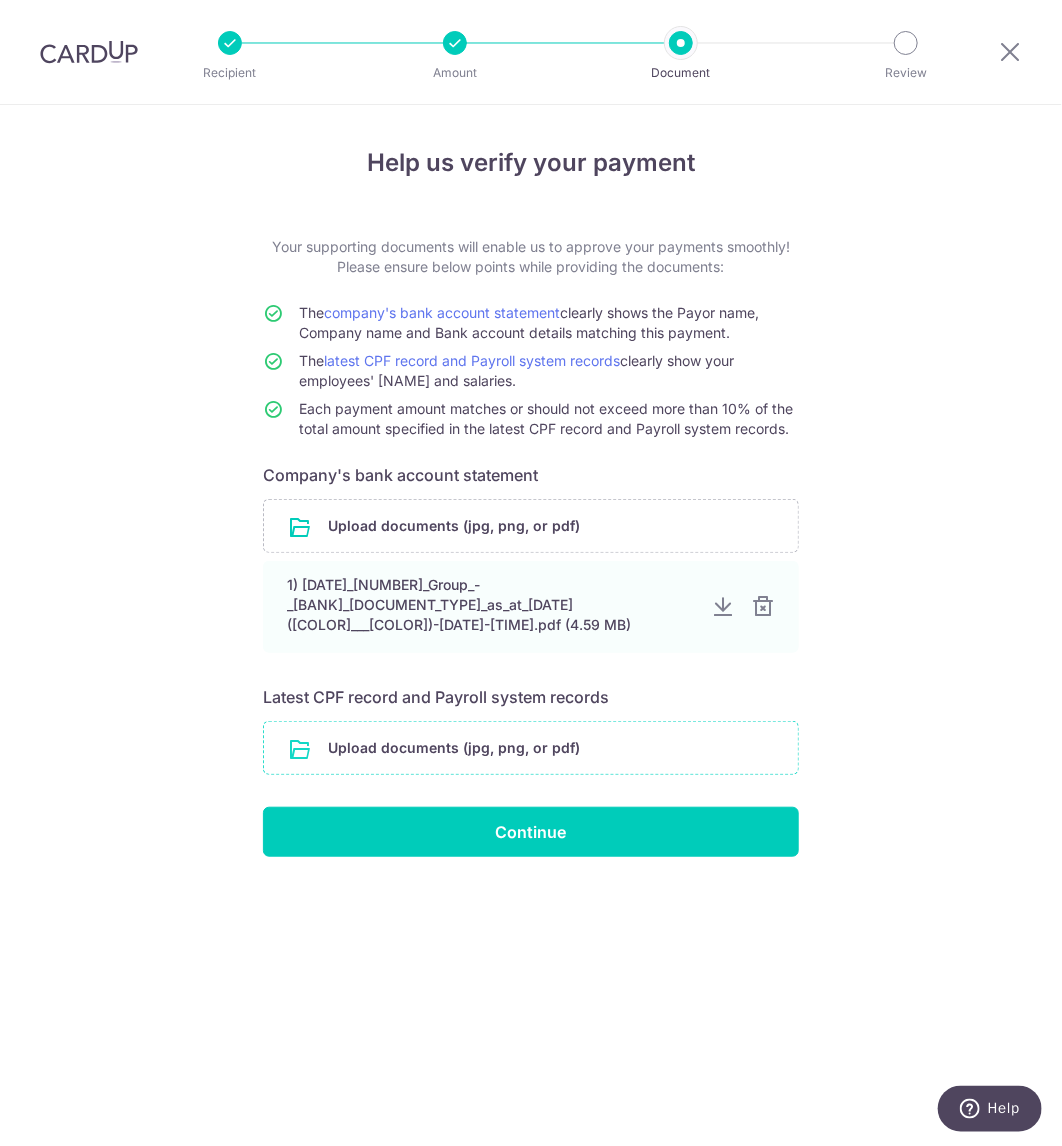 click at bounding box center (531, 748) 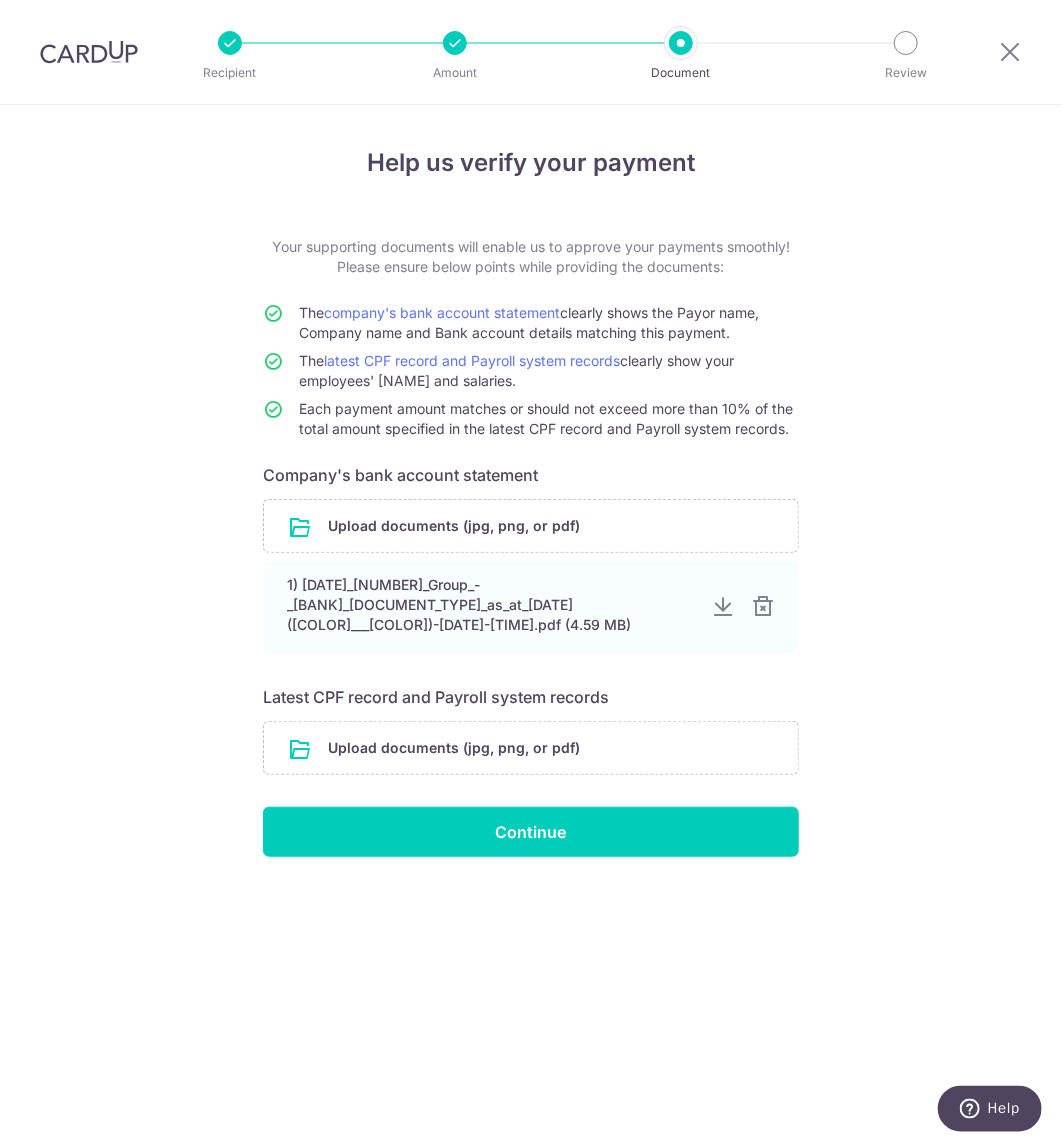click on "Help us verify your payment
Your supporting documents will enable us to approve your payments smoothly!  Please ensure below points while providing the documents:
The  company's bank account statement  clearly shows the Payor name, Company name and Bank account details matching this payment.
The  latest CPF record and Payroll system records  clearly show your employees' names and salaries.
Each payment amount matches or should not exceed more than 10% of the total amount specified in the latest CPF record and Payroll system records.
Company's bank account statement
Upload documents (jpg, png, or pdf) 1) 2023.12.08_335_Group_-_UOB_Bank_Statement_as_at_30_November_2023_(Black___white)-20240108-141413.pdf (4.59 MB)" at bounding box center [531, 625] 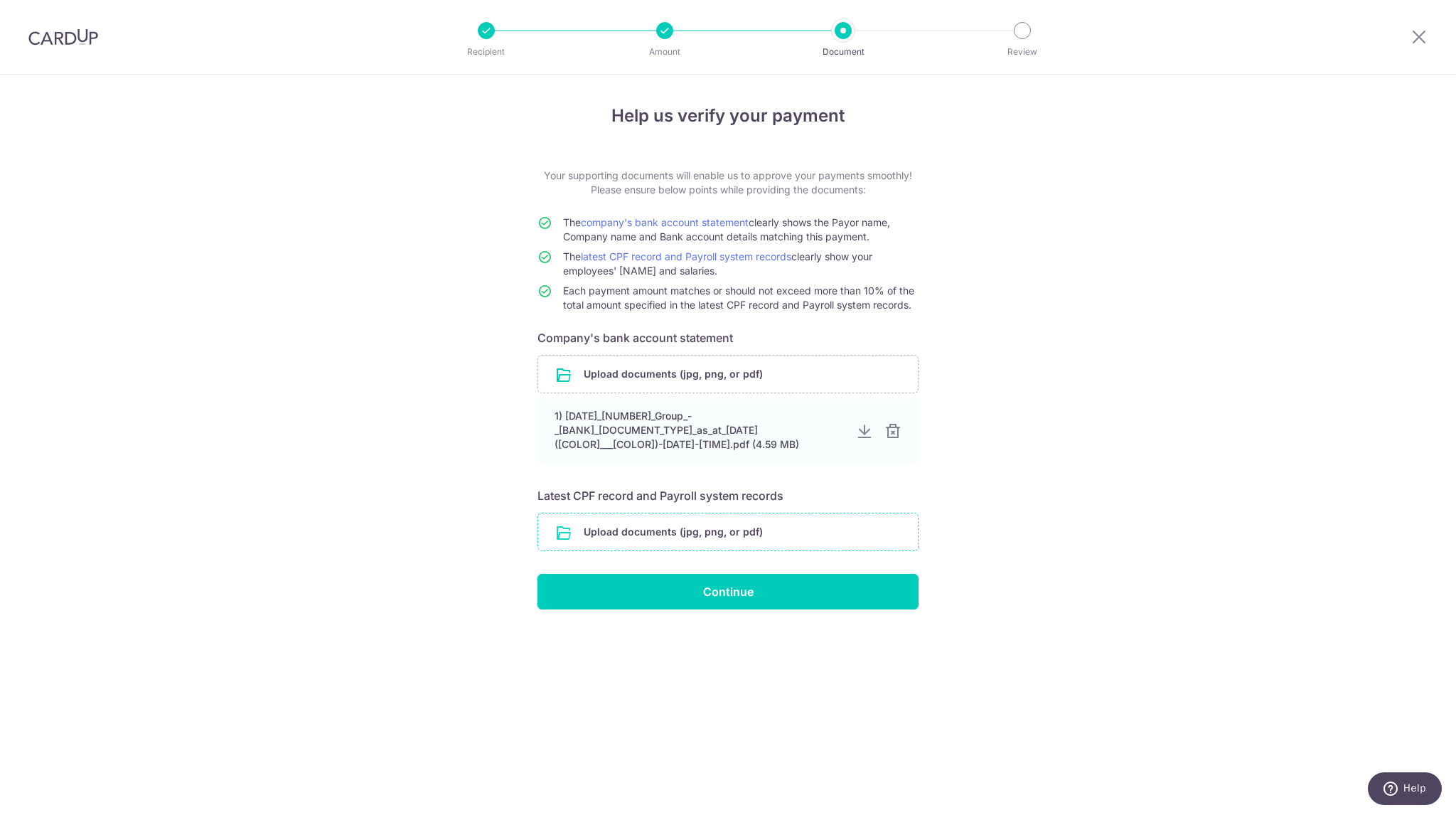 click at bounding box center [728, 532] 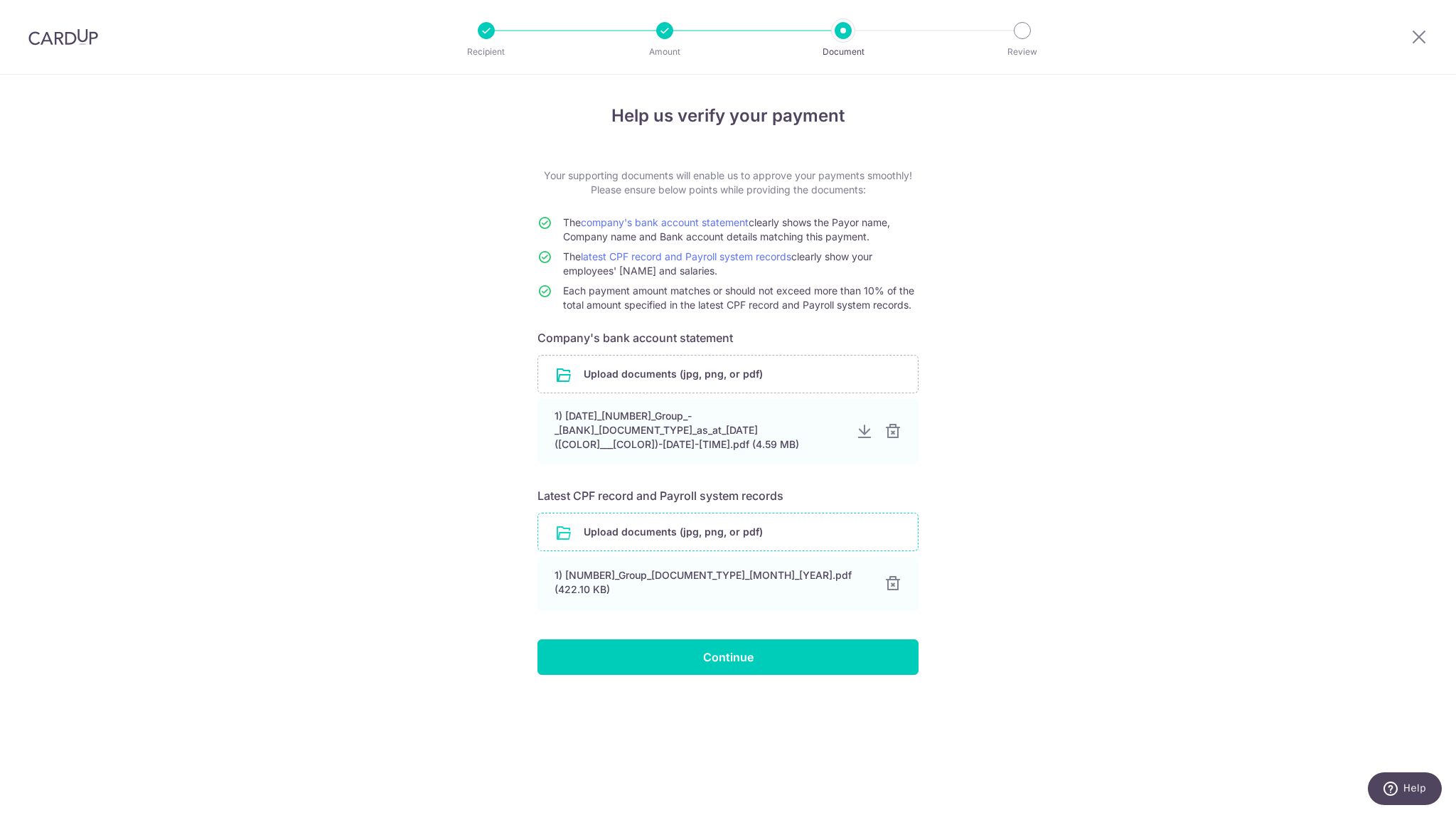 drag, startPoint x: 368, startPoint y: 710, endPoint x: 245, endPoint y: 713, distance: 123.03658 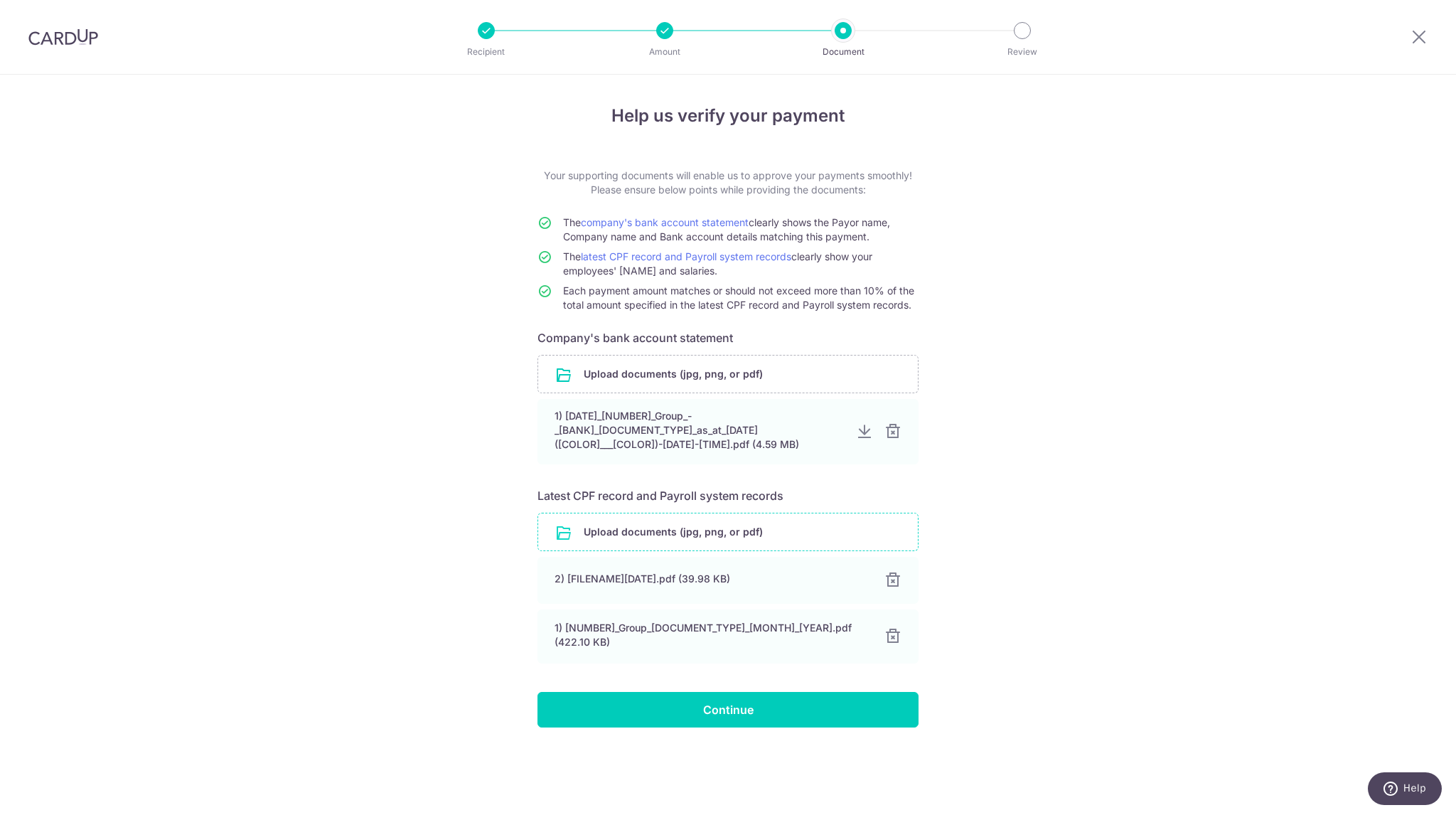 drag, startPoint x: 1113, startPoint y: 521, endPoint x: 997, endPoint y: 516, distance: 116.10771 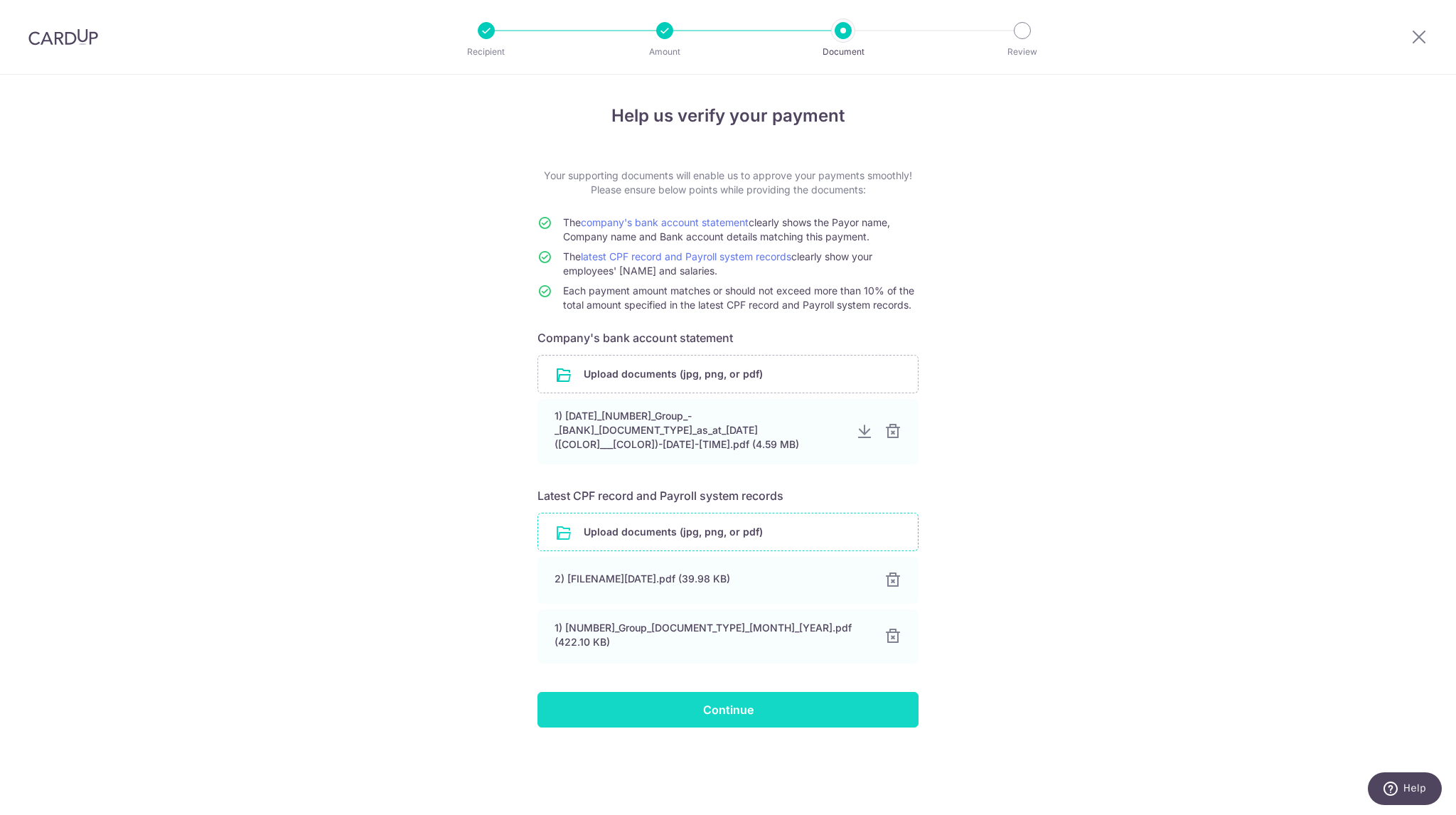 click on "Continue" at bounding box center (728, 710) 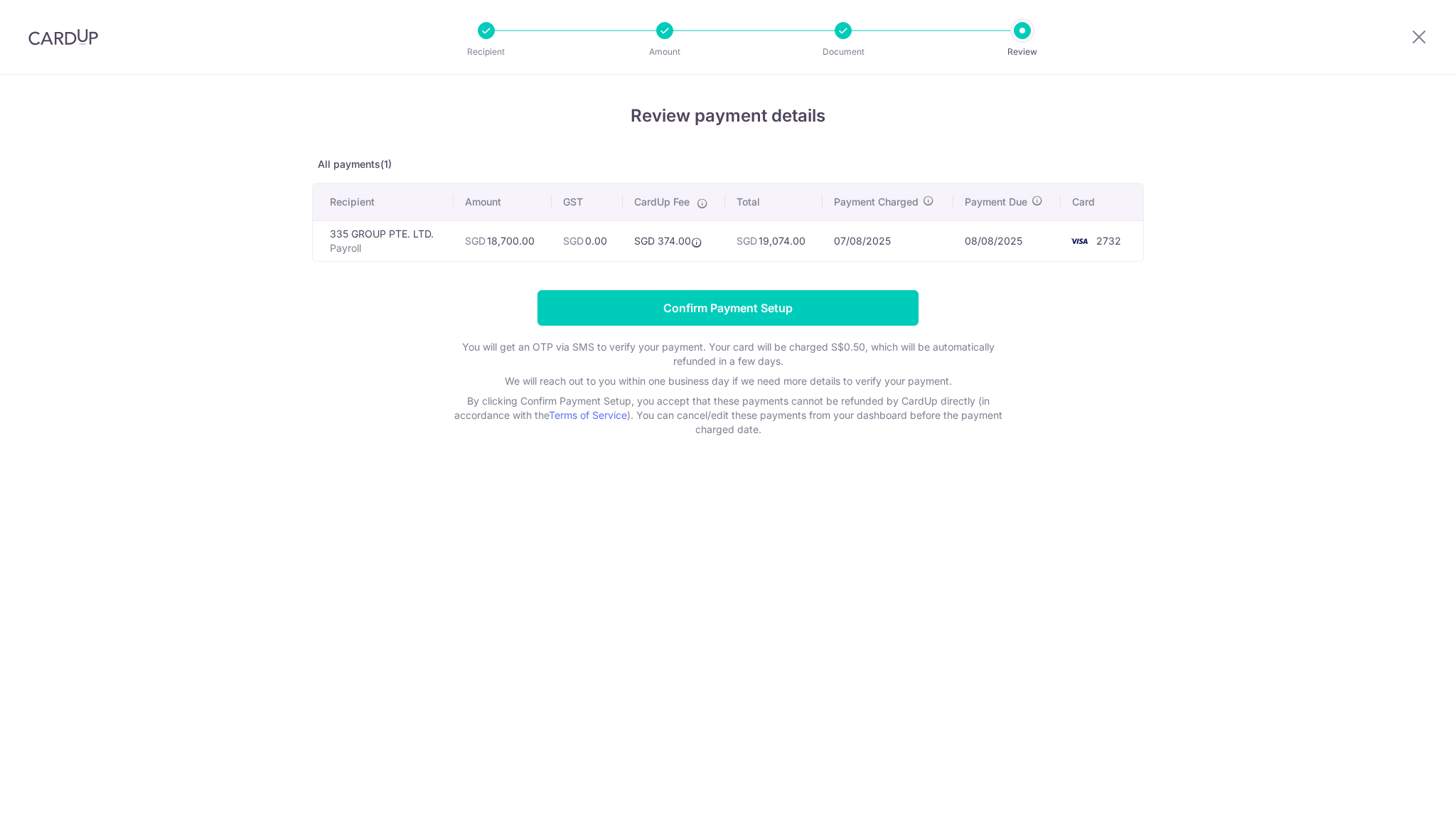 scroll, scrollTop: 0, scrollLeft: 0, axis: both 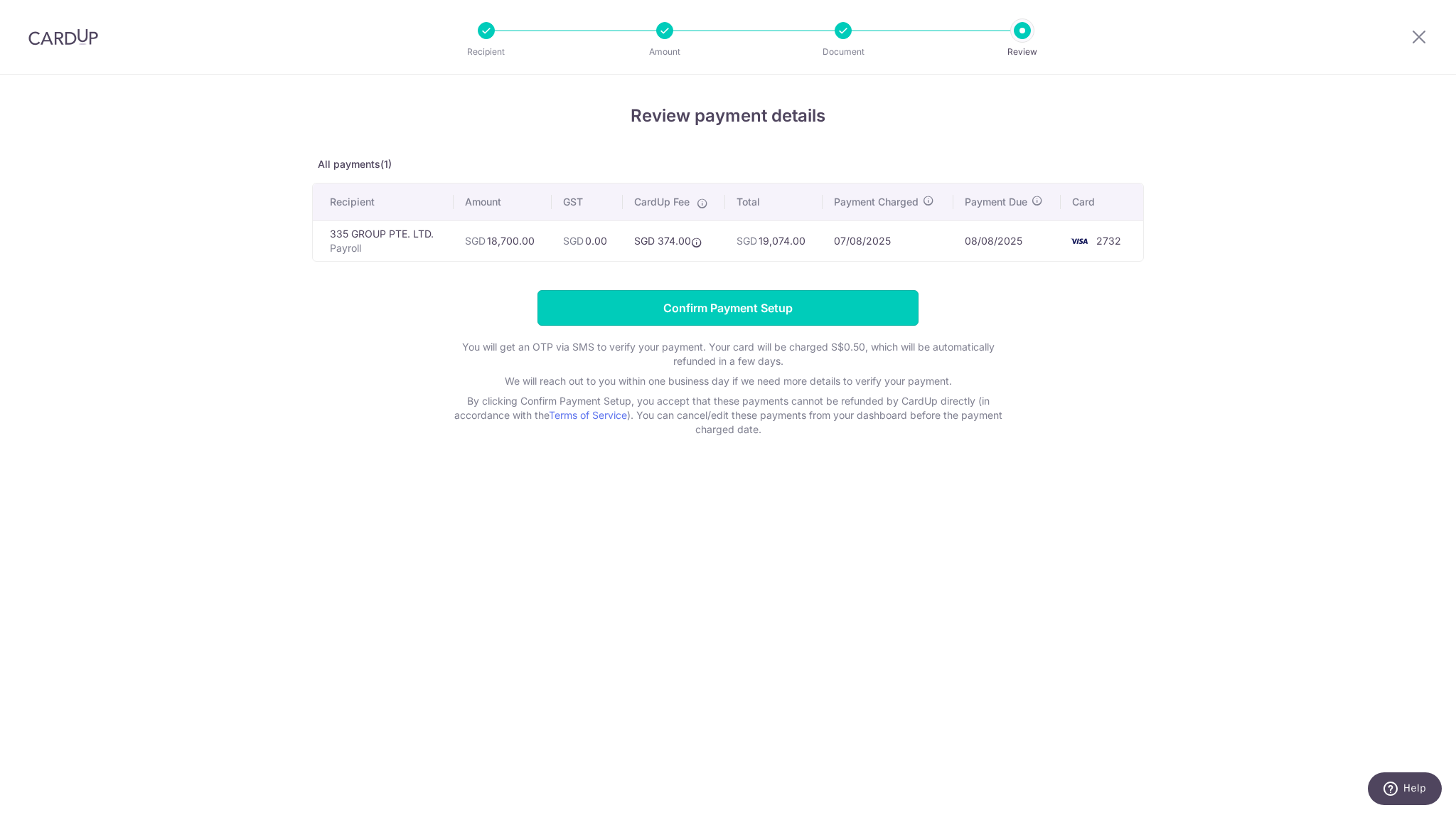 click on "Confirm Payment Setup" at bounding box center (728, 308) 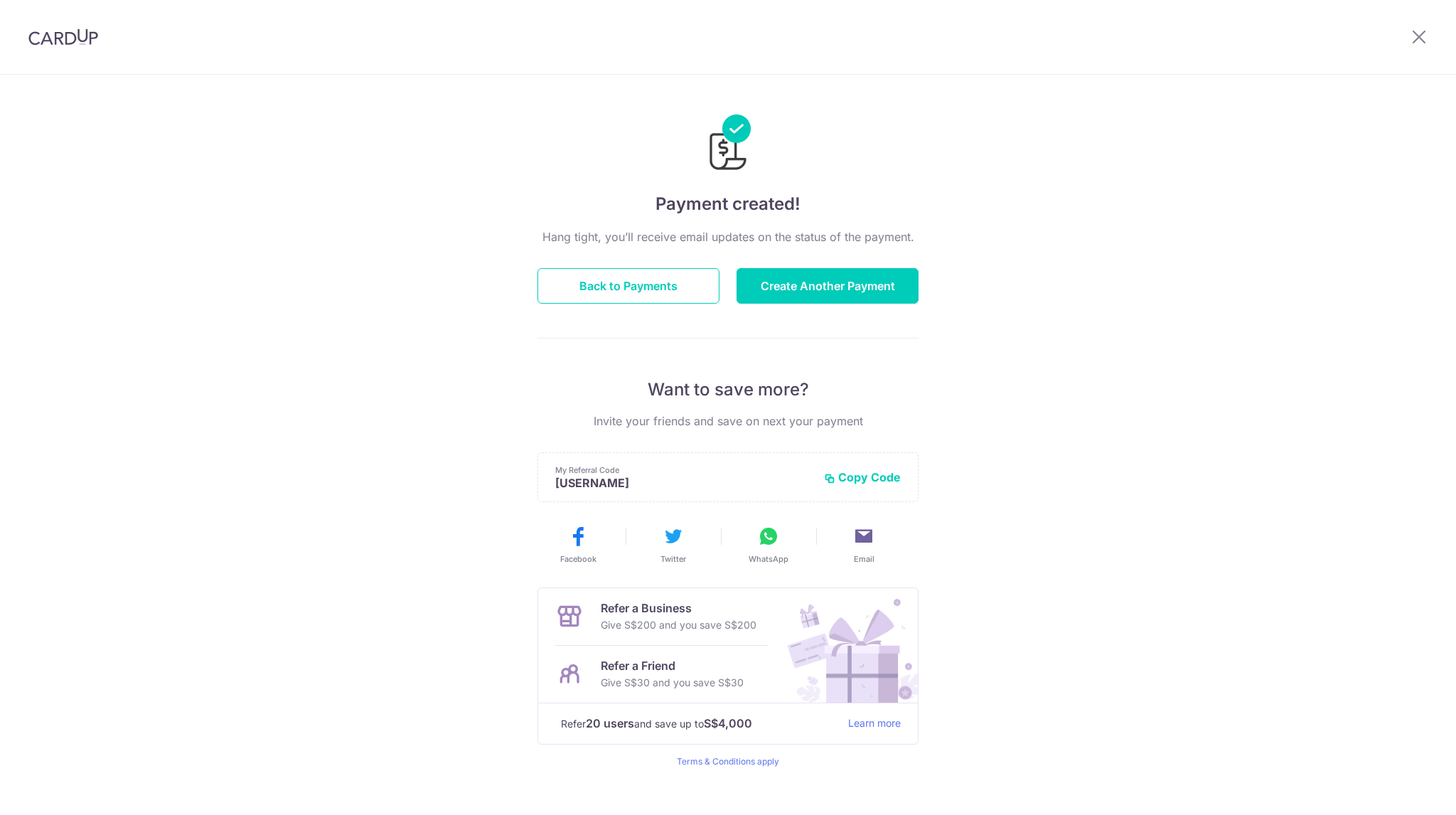 scroll, scrollTop: 0, scrollLeft: 0, axis: both 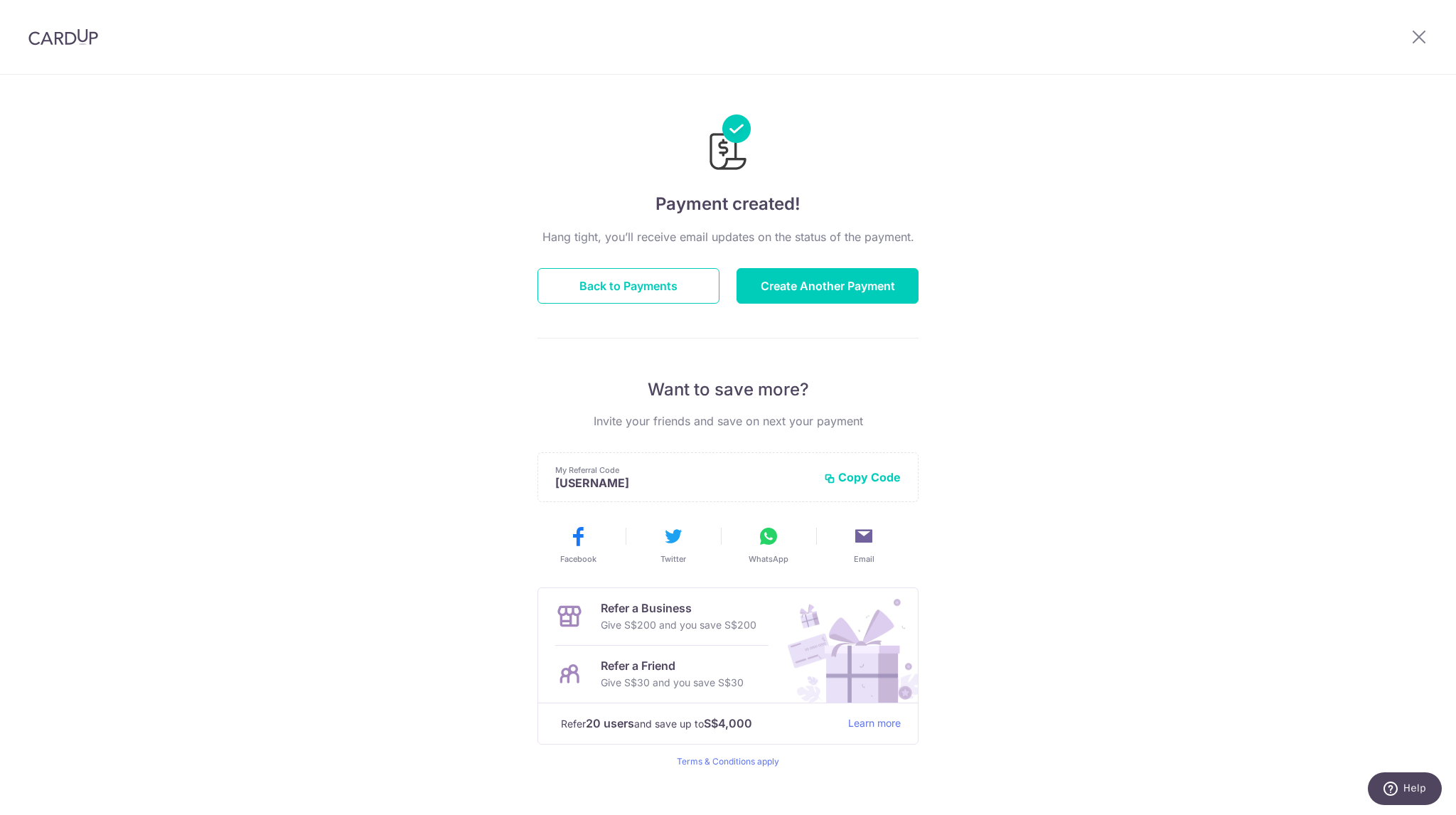 drag, startPoint x: 253, startPoint y: 306, endPoint x: 205, endPoint y: 46, distance: 264.3936 